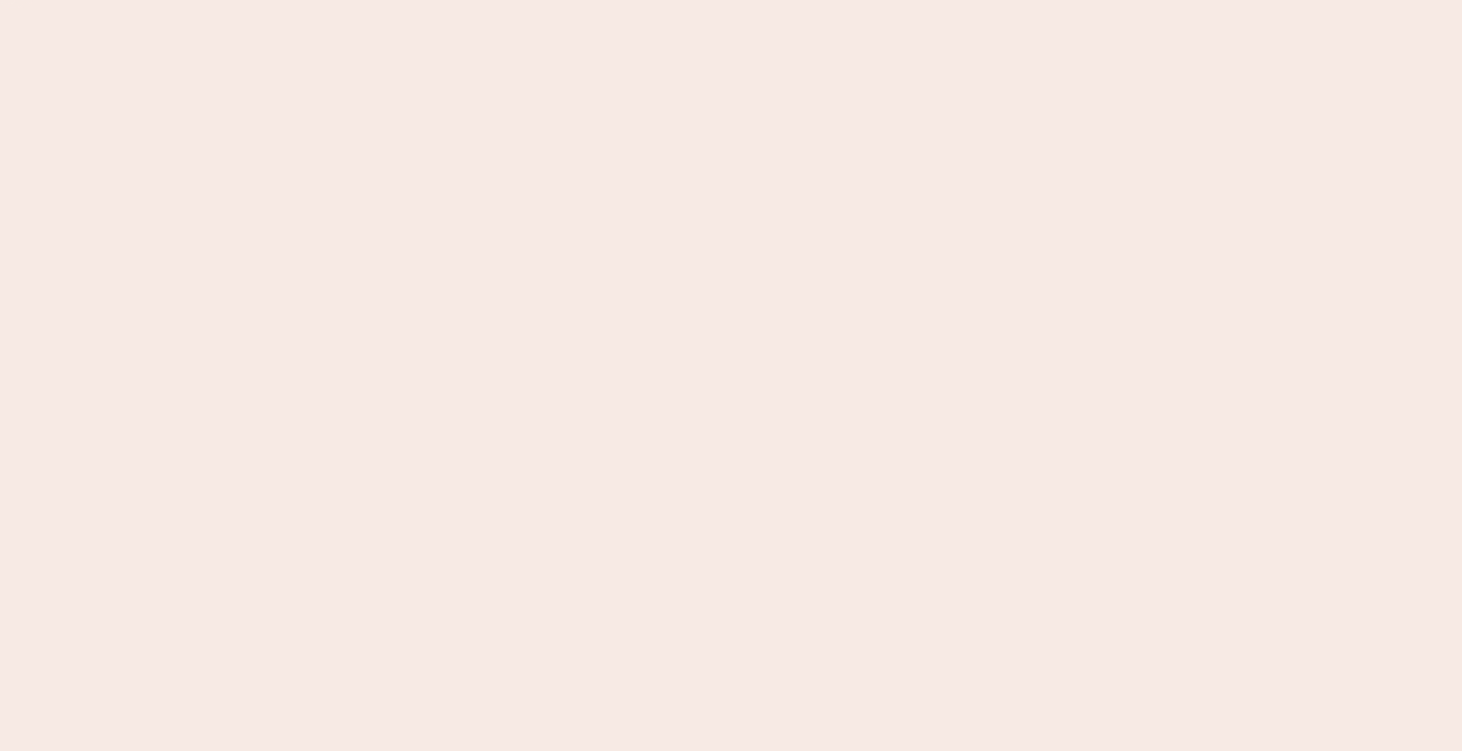 scroll, scrollTop: 0, scrollLeft: 0, axis: both 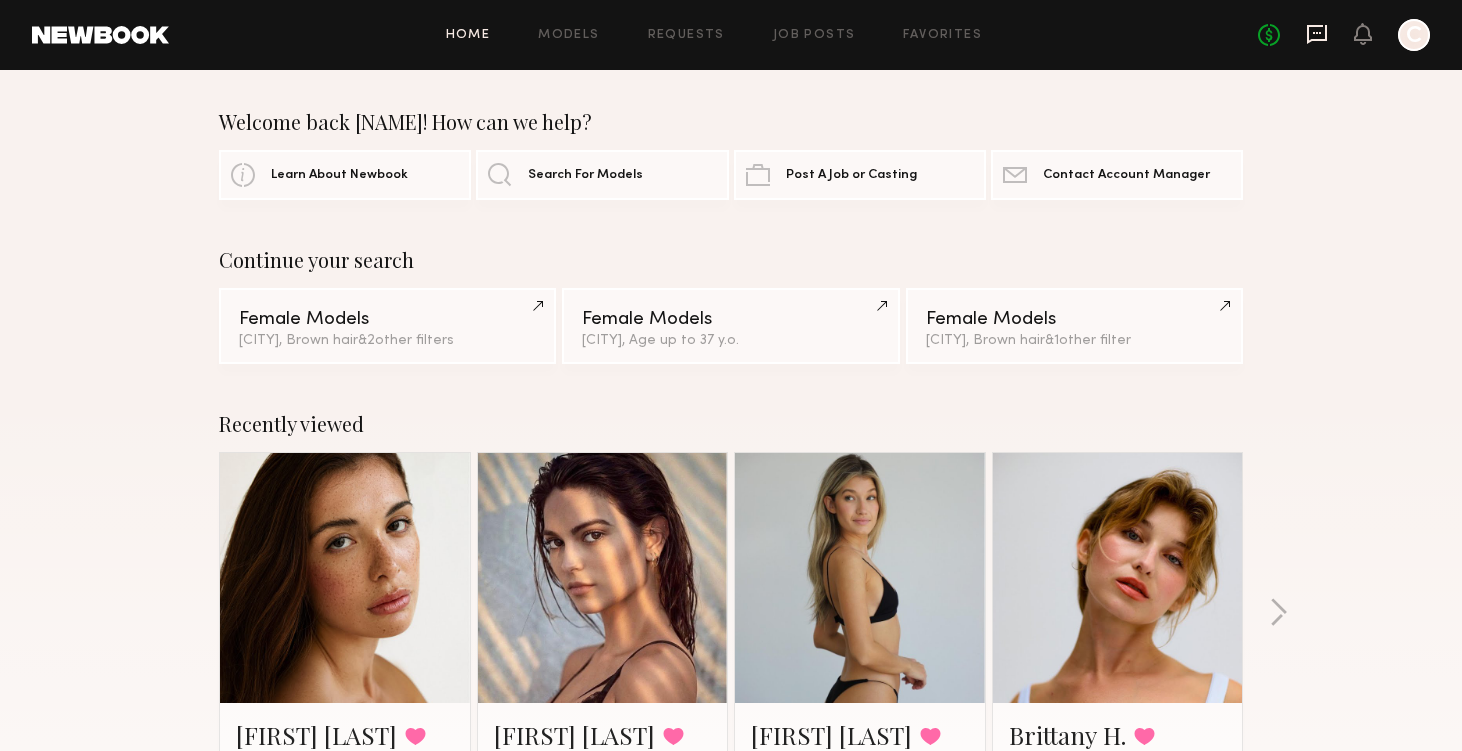 click 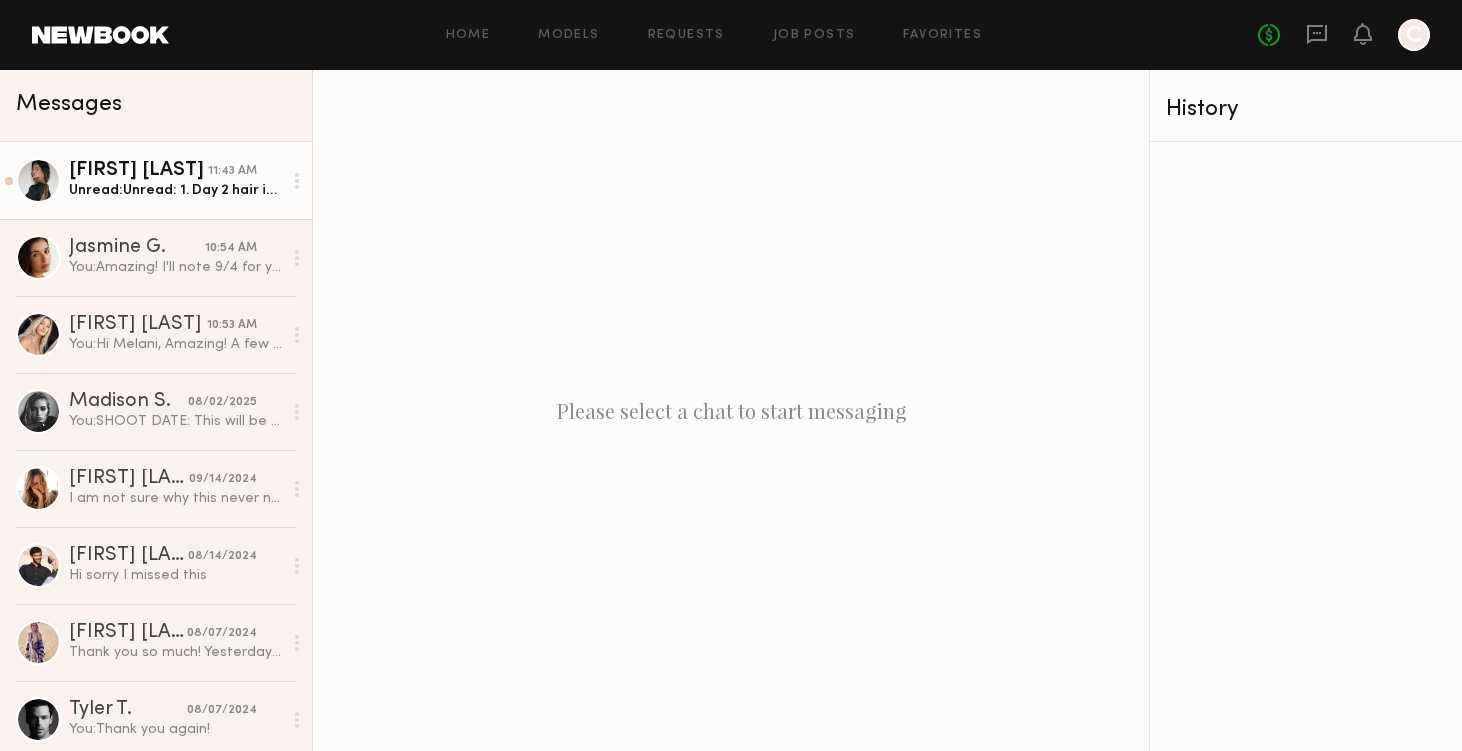 click on "Unread:  1. Day 2 hair is a 2 in oily
2. Holds curl at 5 (I have curly/wavy hair)
3. Yes
4. Yes
5. @kyrasantoro" 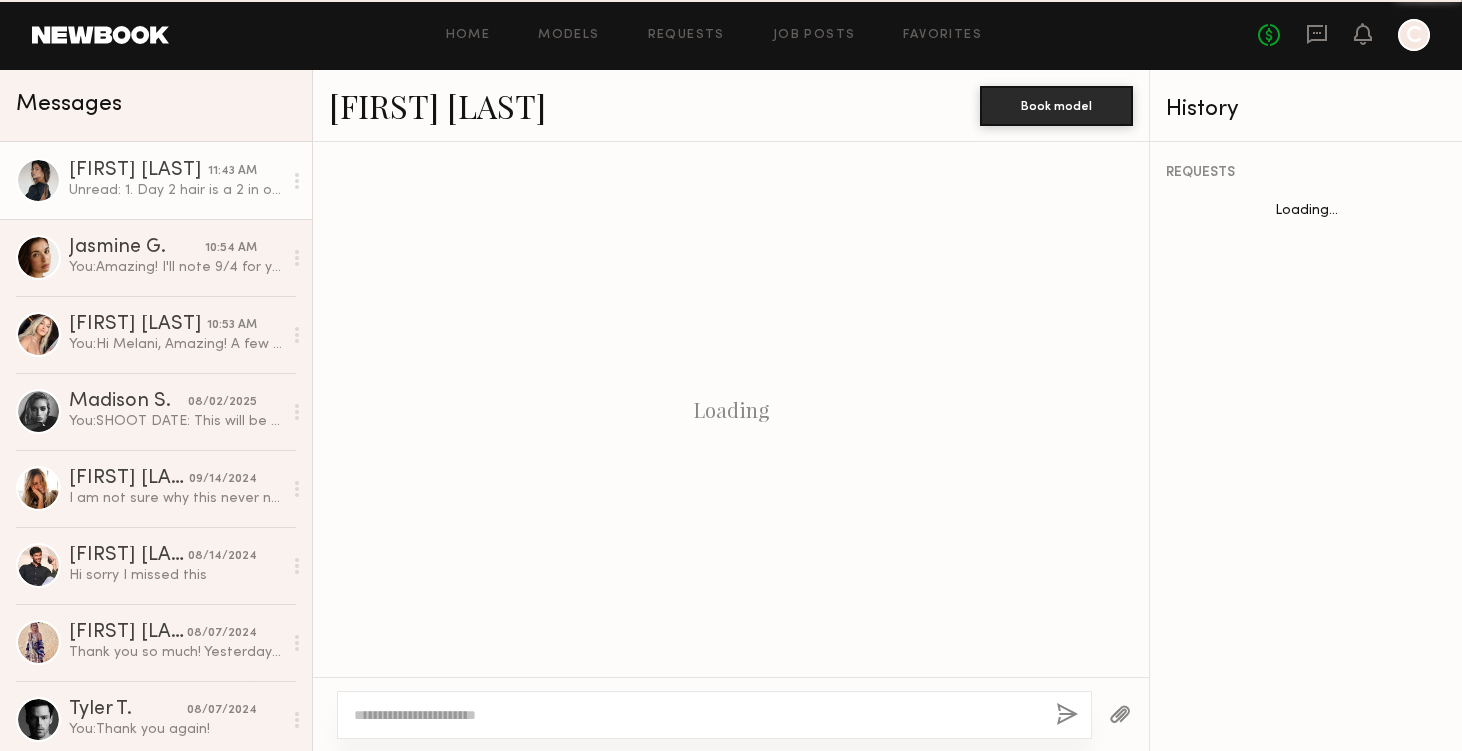 scroll, scrollTop: 1767, scrollLeft: 0, axis: vertical 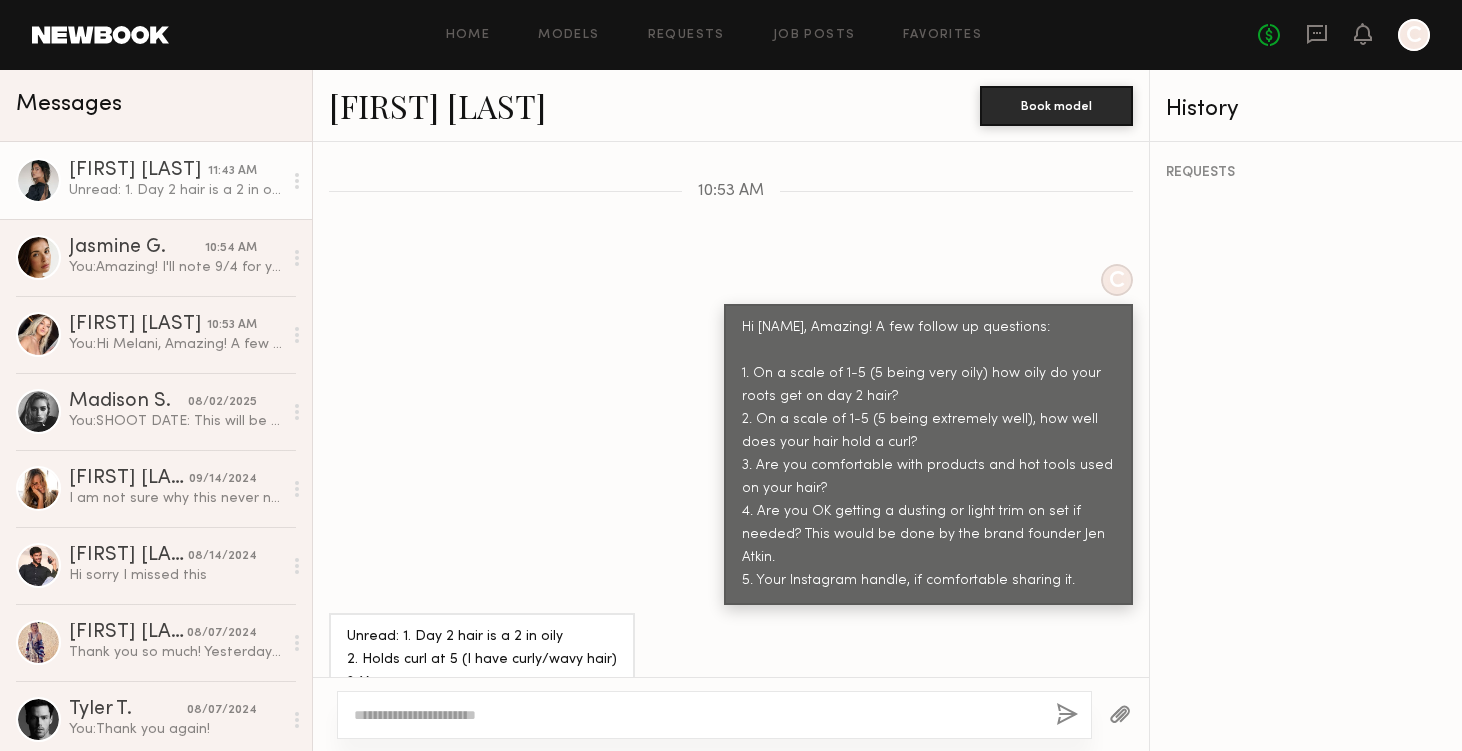 drag, startPoint x: 363, startPoint y: 637, endPoint x: 489, endPoint y: 638, distance: 126.00397 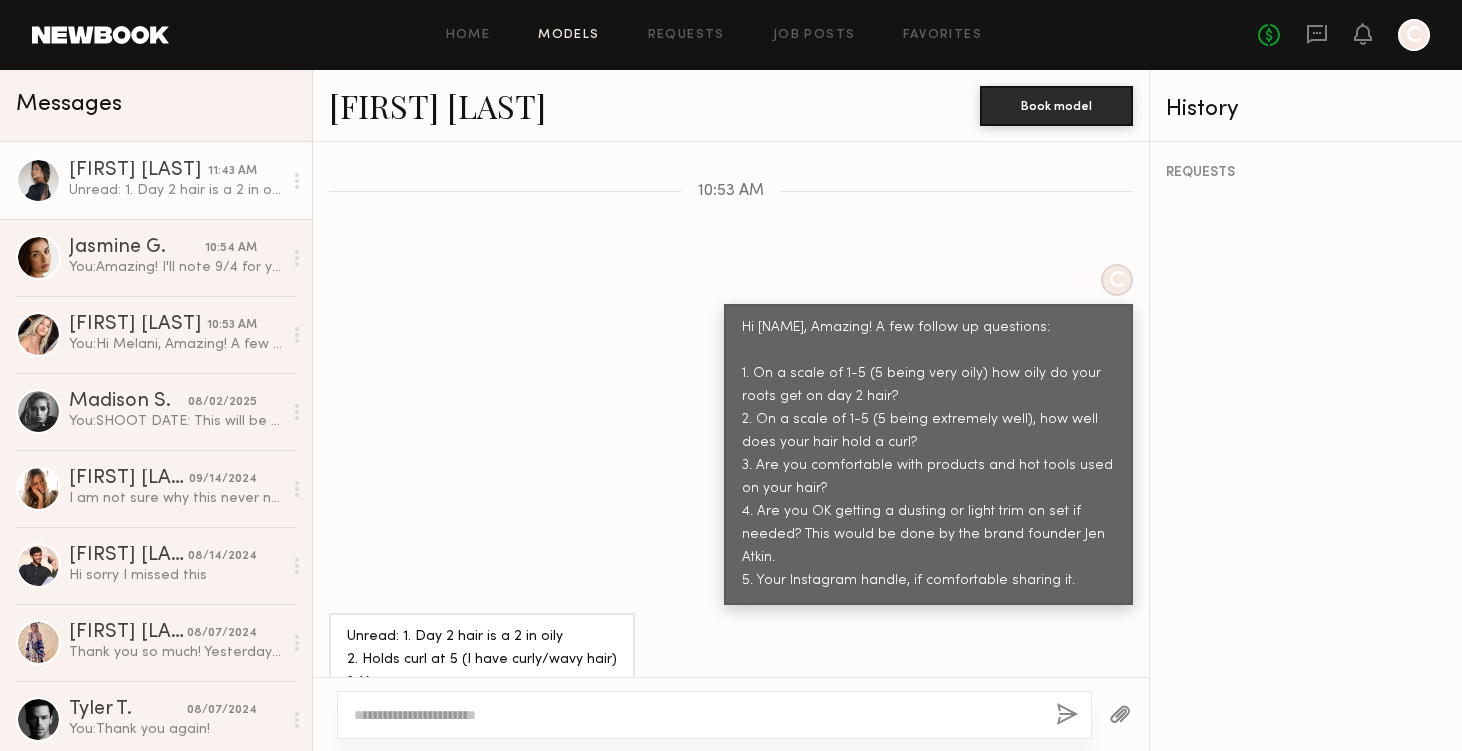 click on "Models" 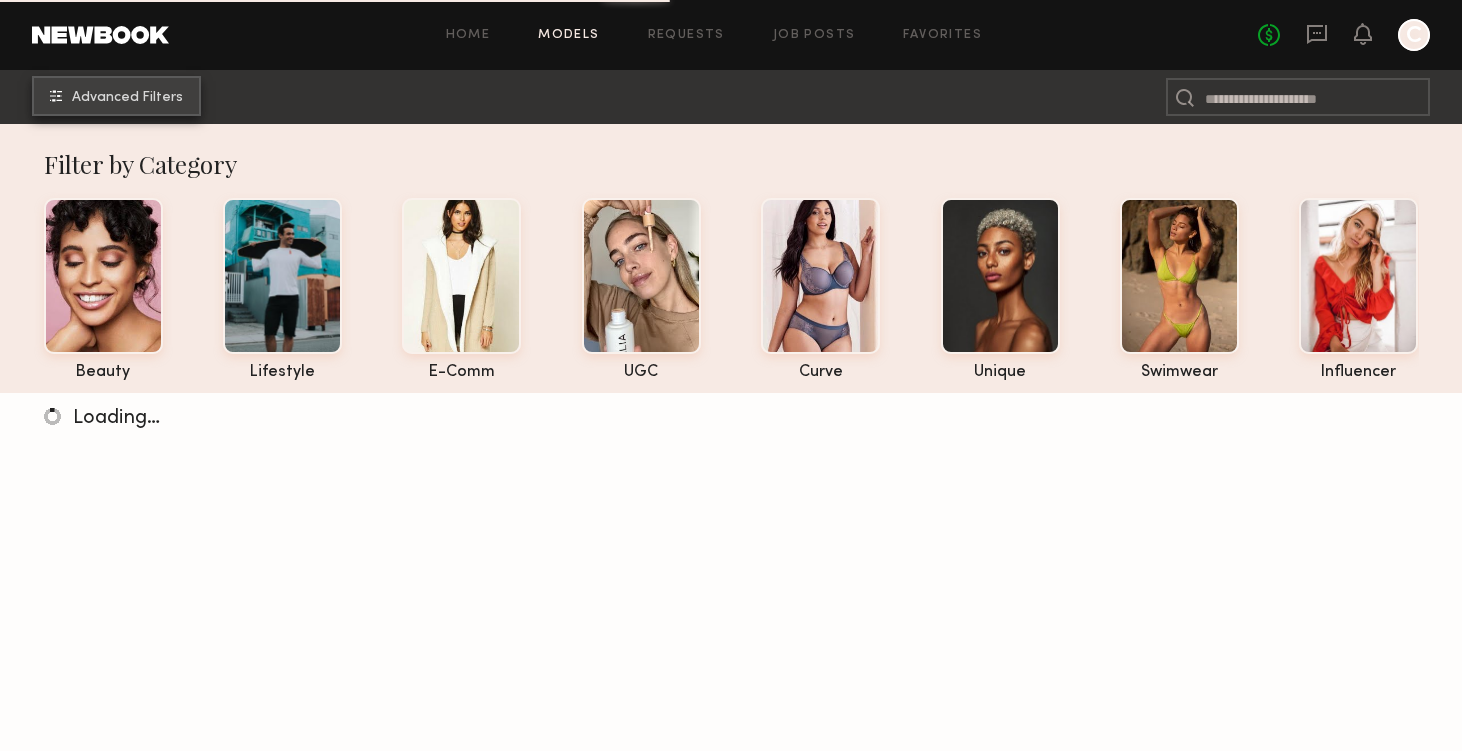 click on "Advanced Filters" 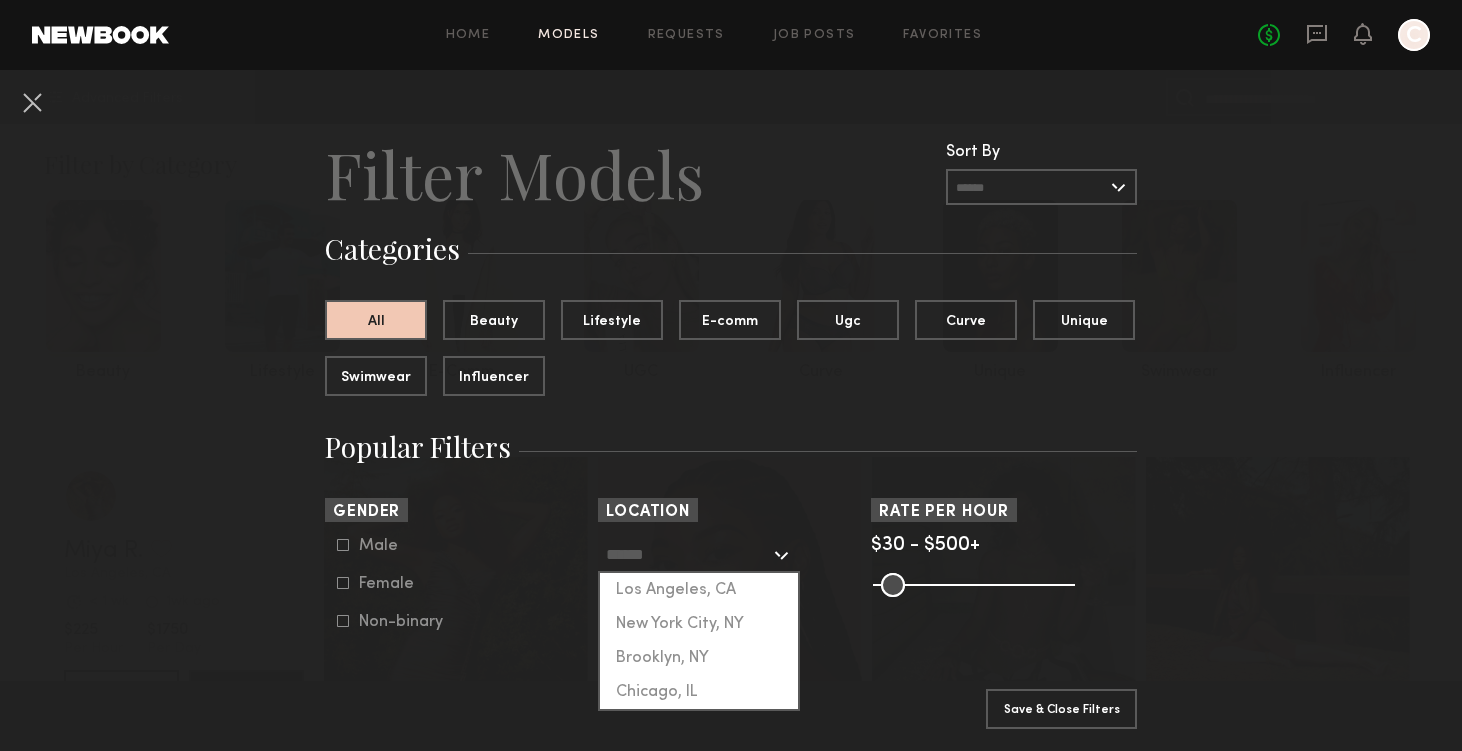 click 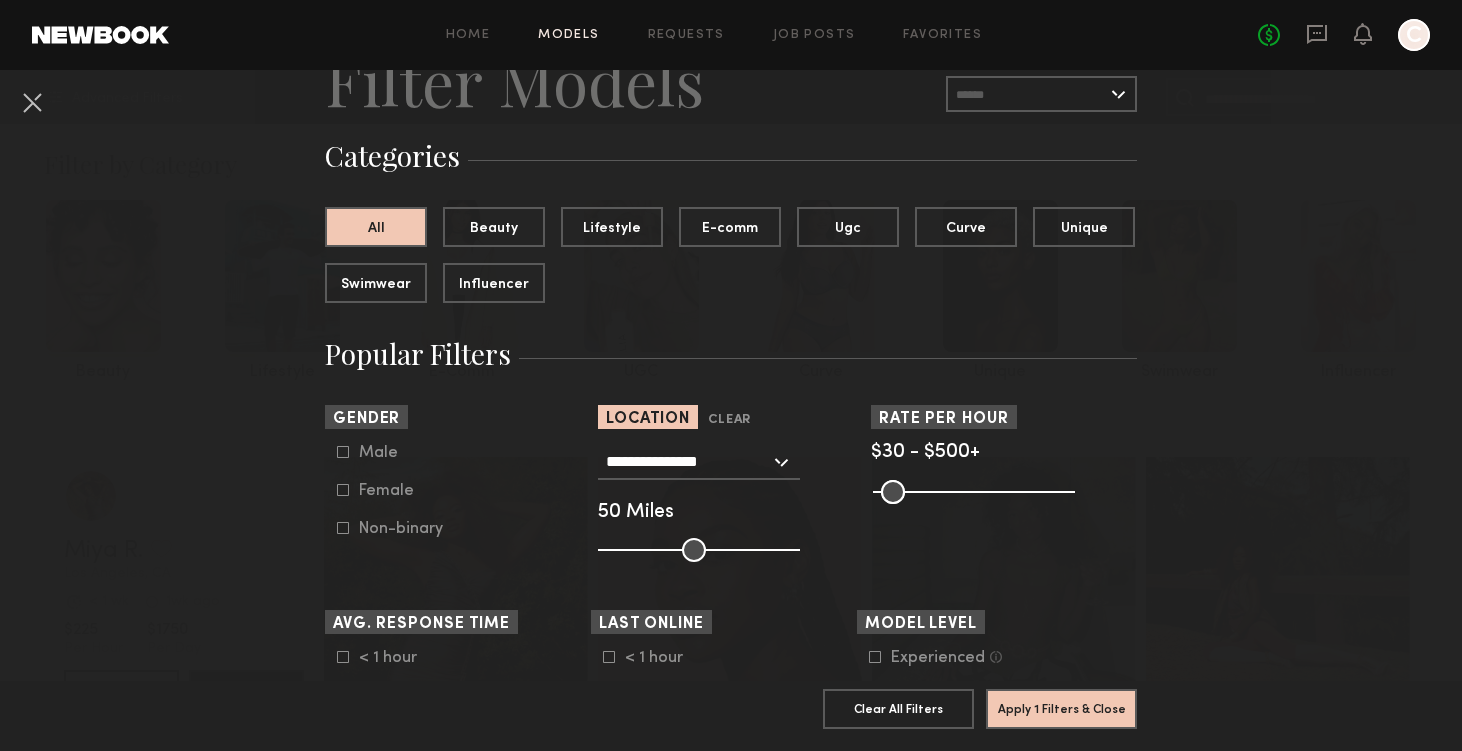 scroll, scrollTop: 114, scrollLeft: 0, axis: vertical 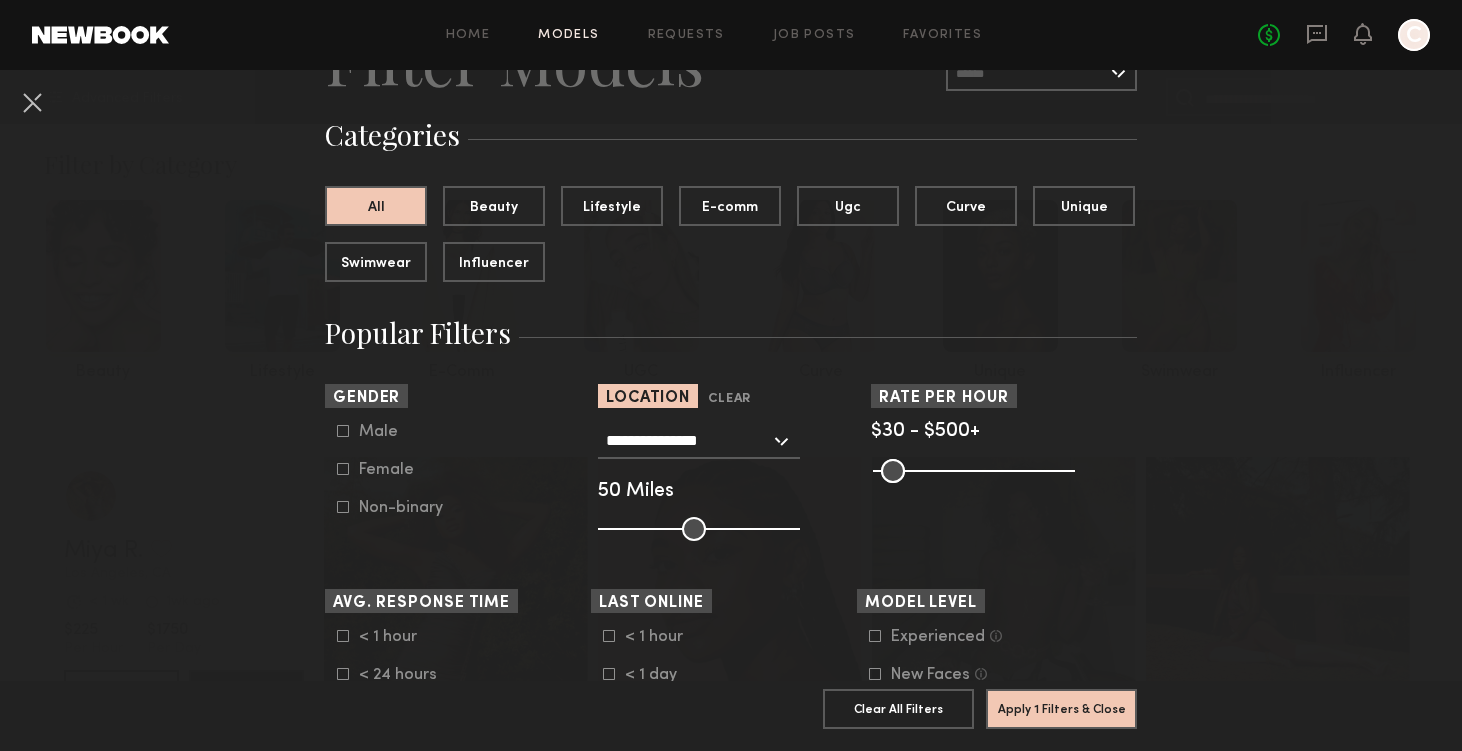 click on "Female" 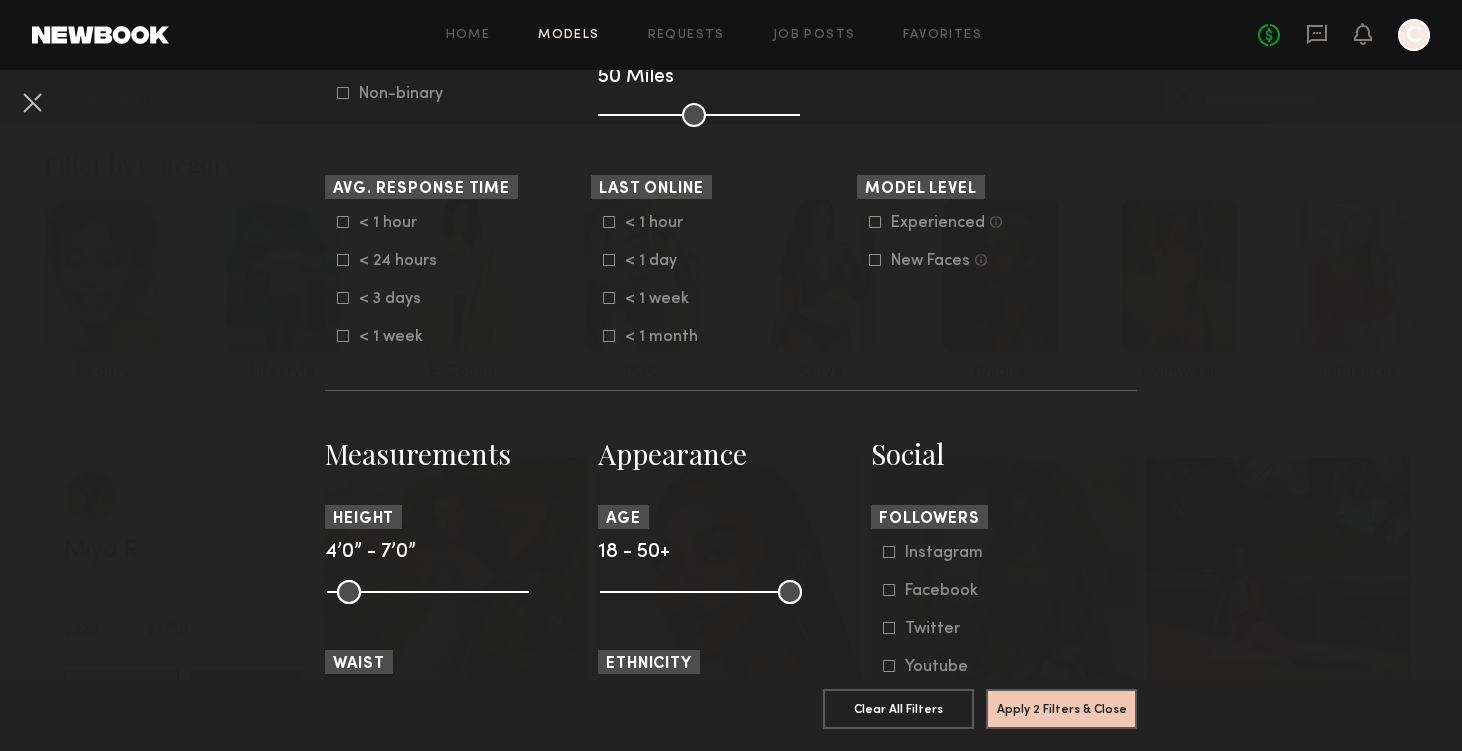 scroll, scrollTop: 570, scrollLeft: 0, axis: vertical 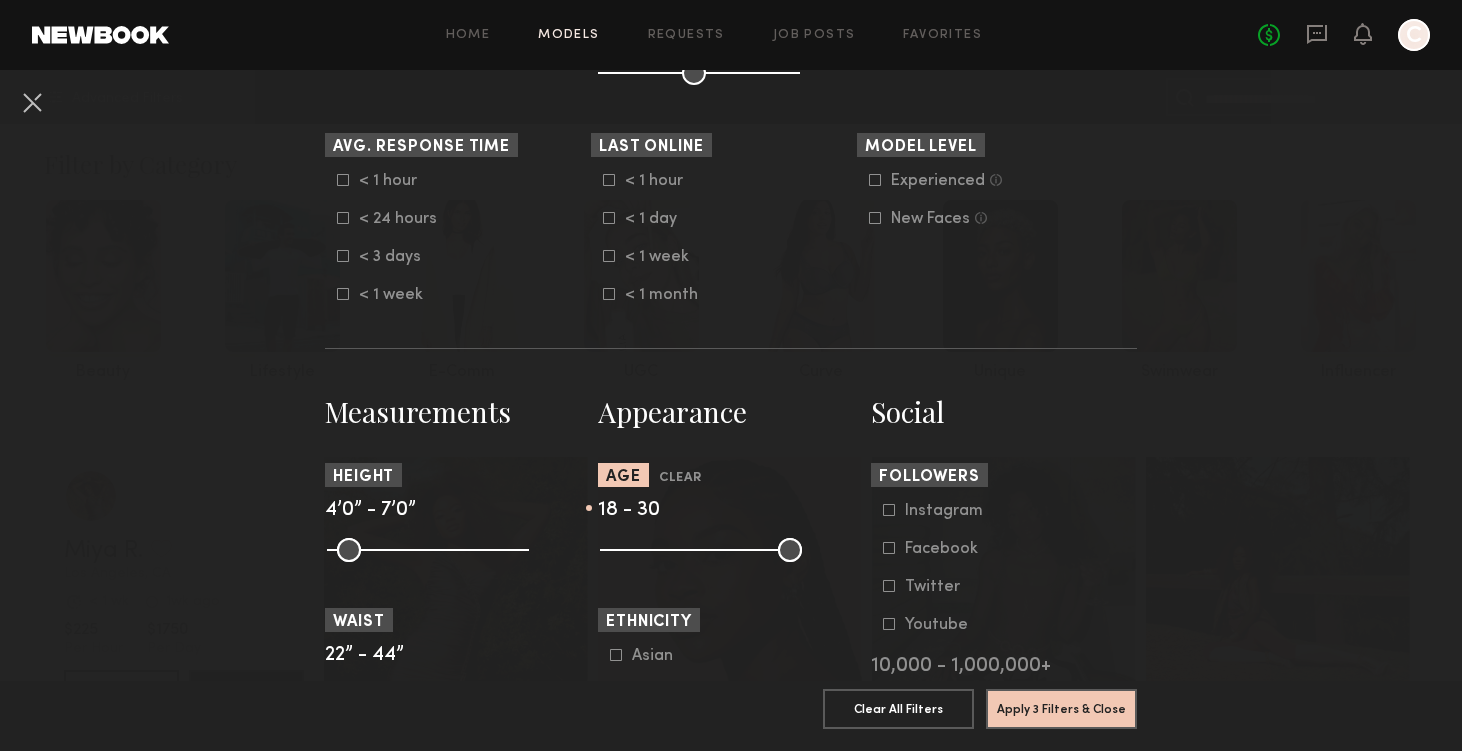 drag, startPoint x: 784, startPoint y: 551, endPoint x: 678, endPoint y: 546, distance: 106.11786 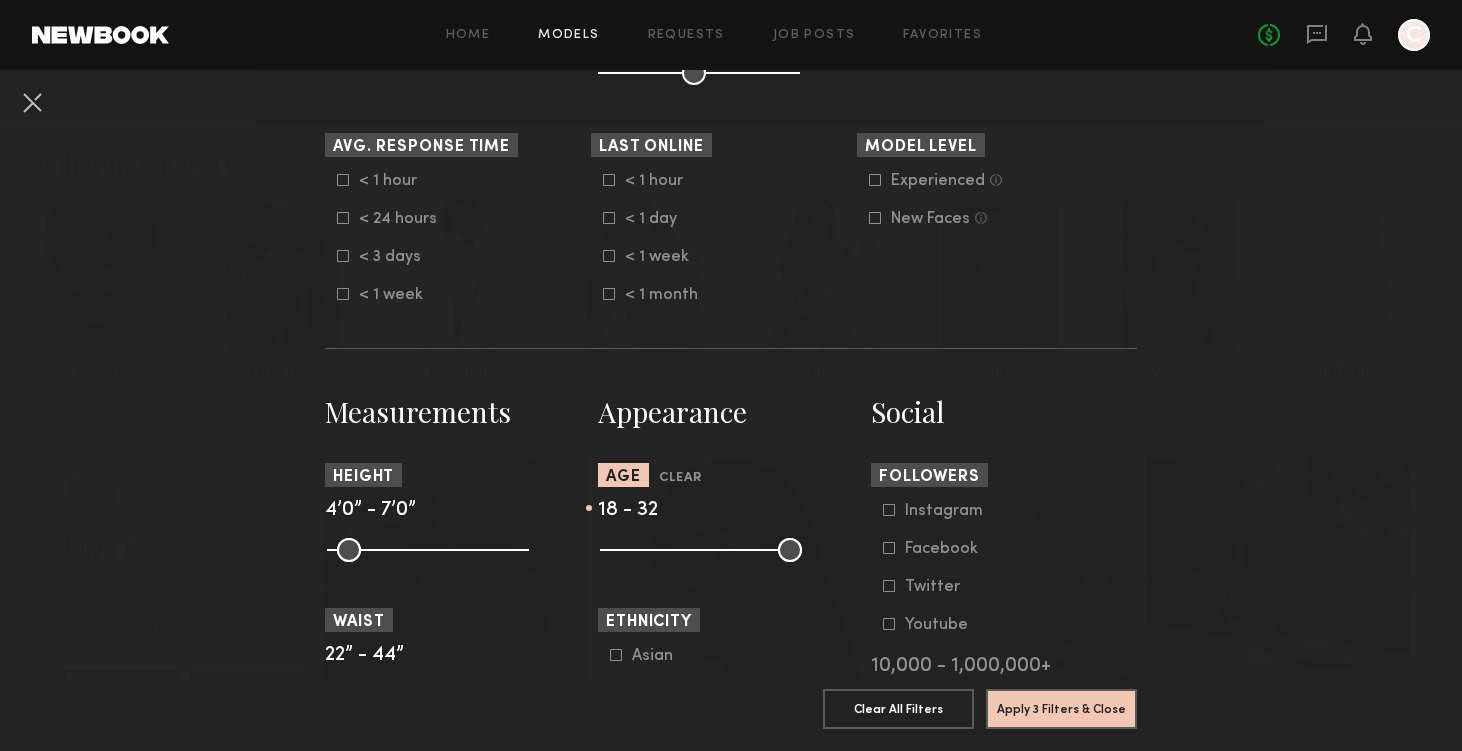 type on "**" 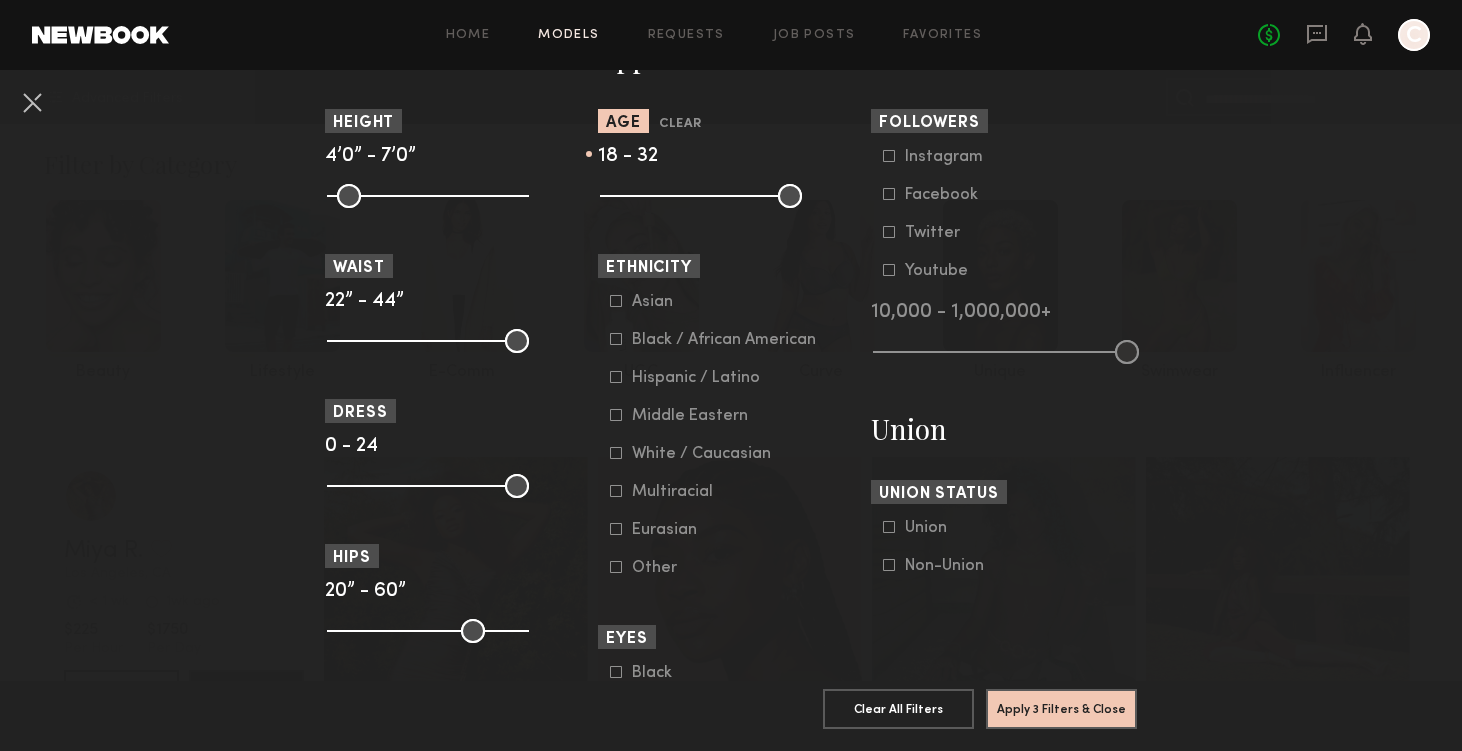 scroll, scrollTop: 951, scrollLeft: 0, axis: vertical 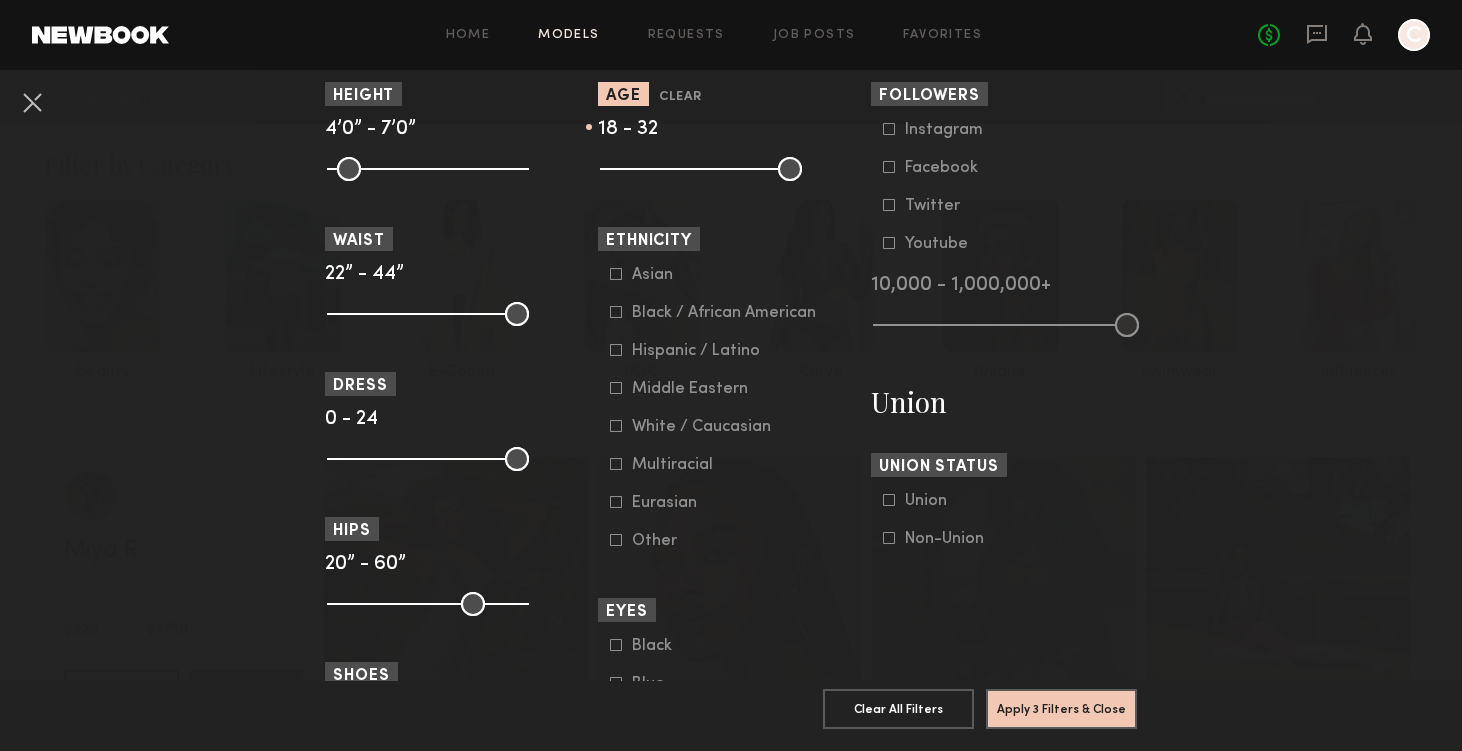 click 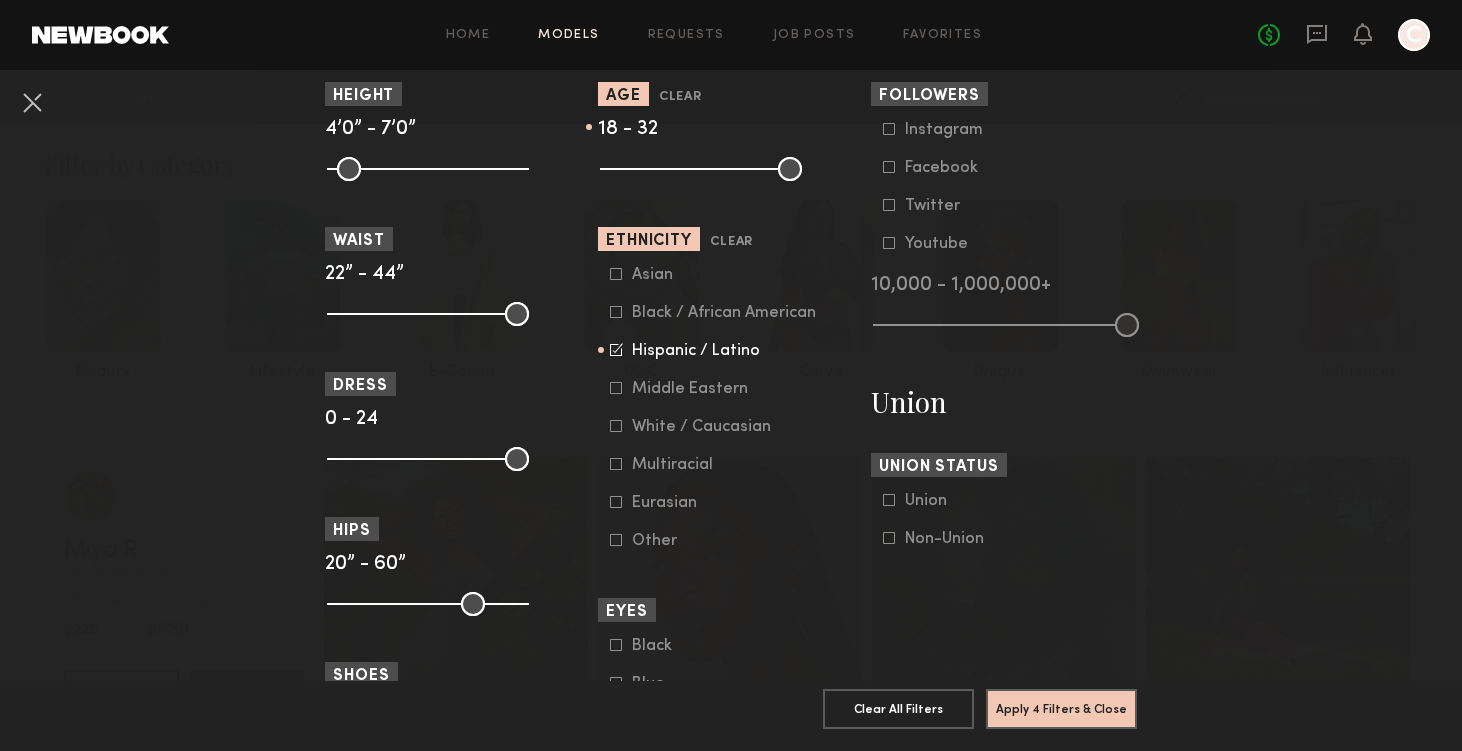 click 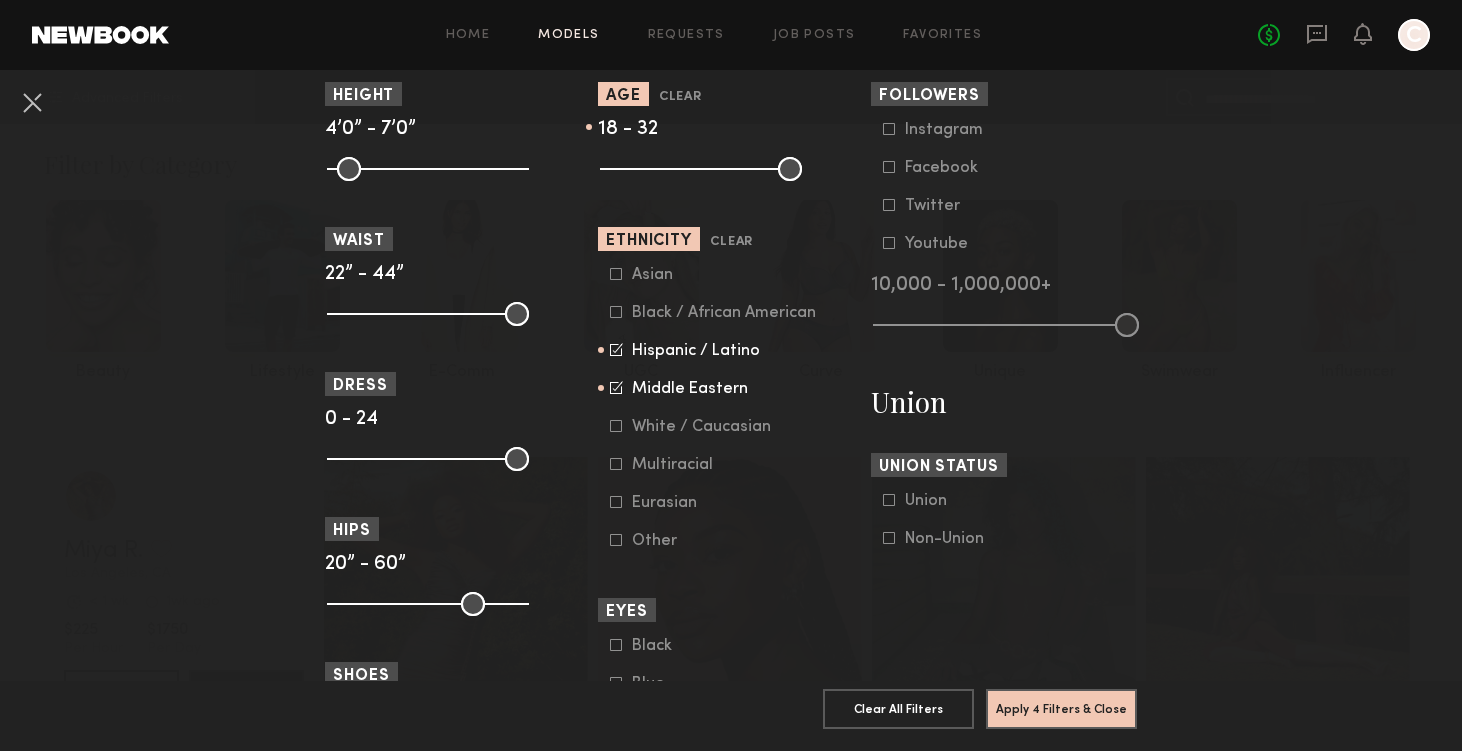 click 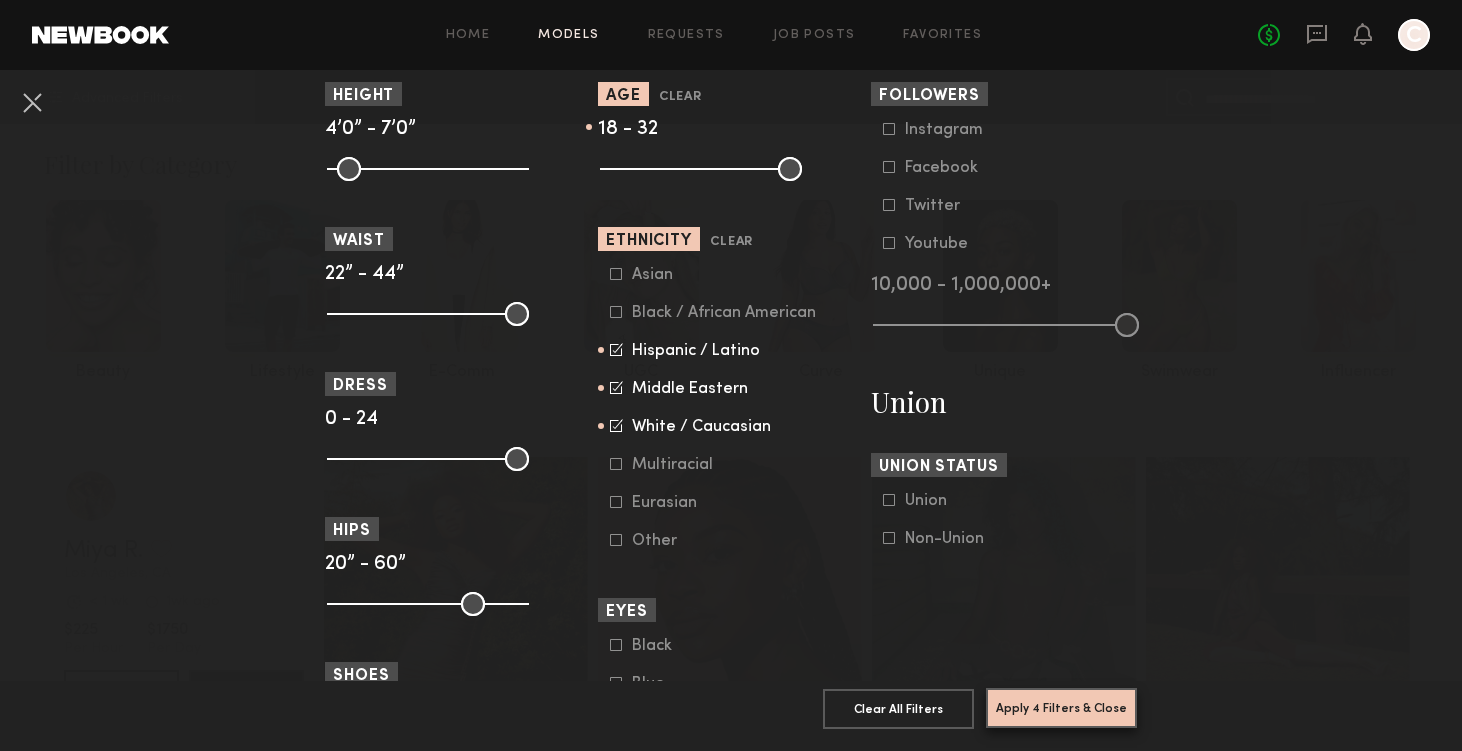 click on "Apply 4 Filters & Close" 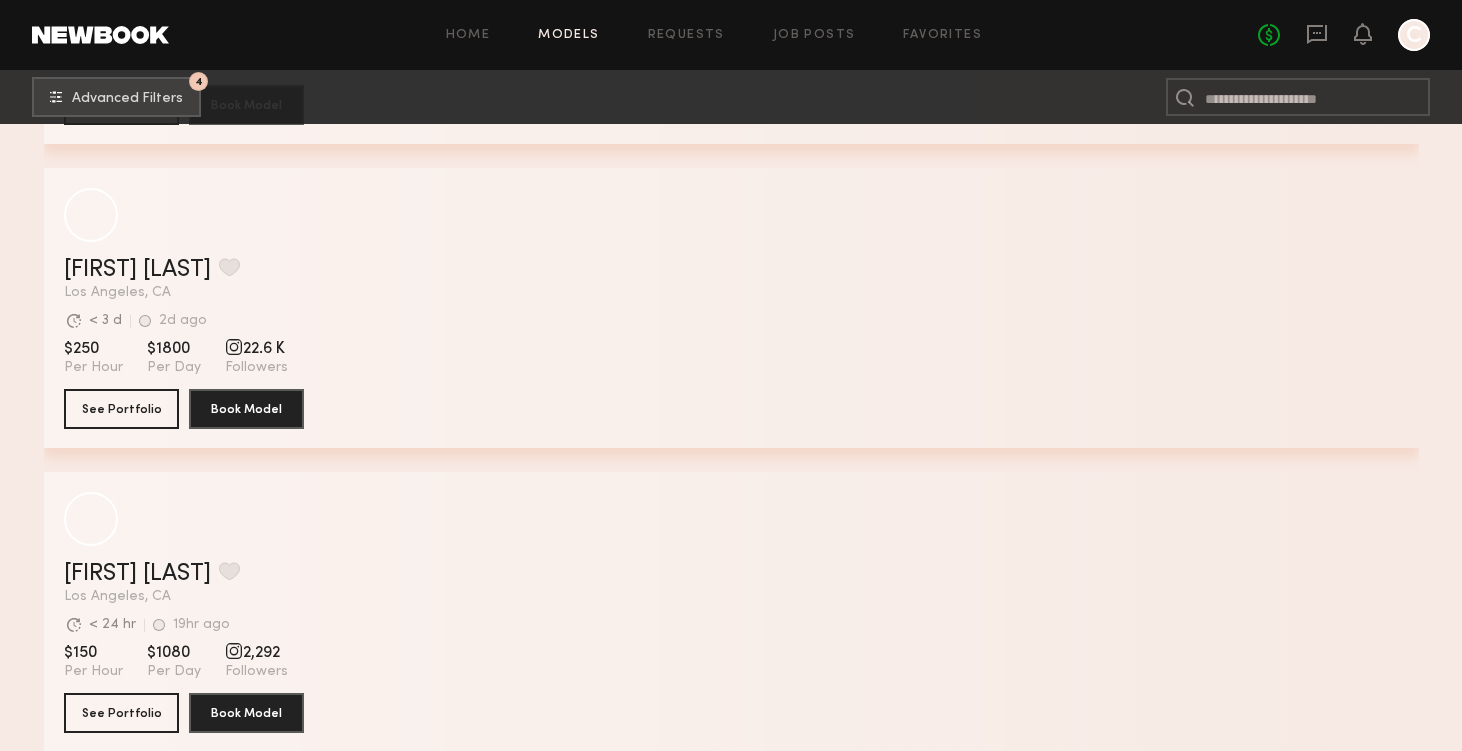 scroll, scrollTop: 5164, scrollLeft: 0, axis: vertical 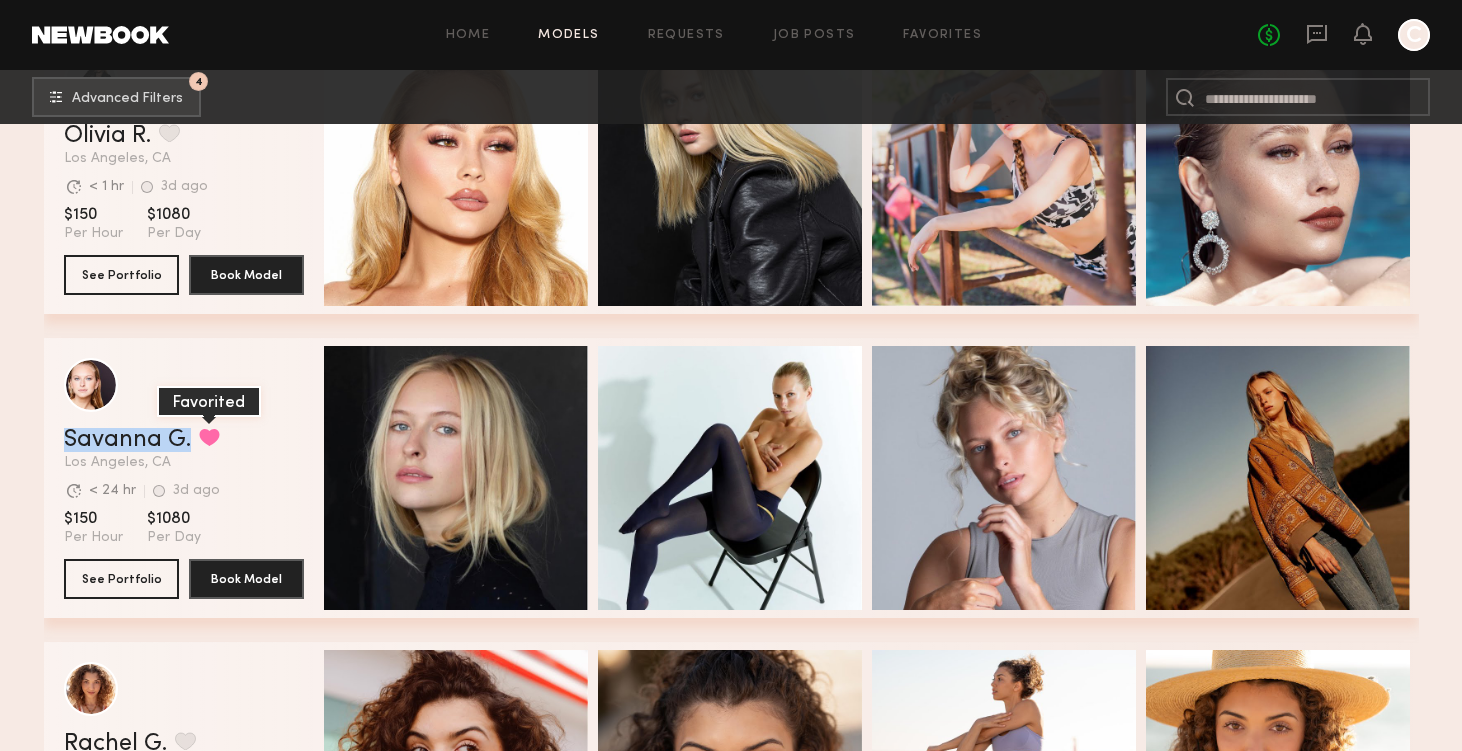 click 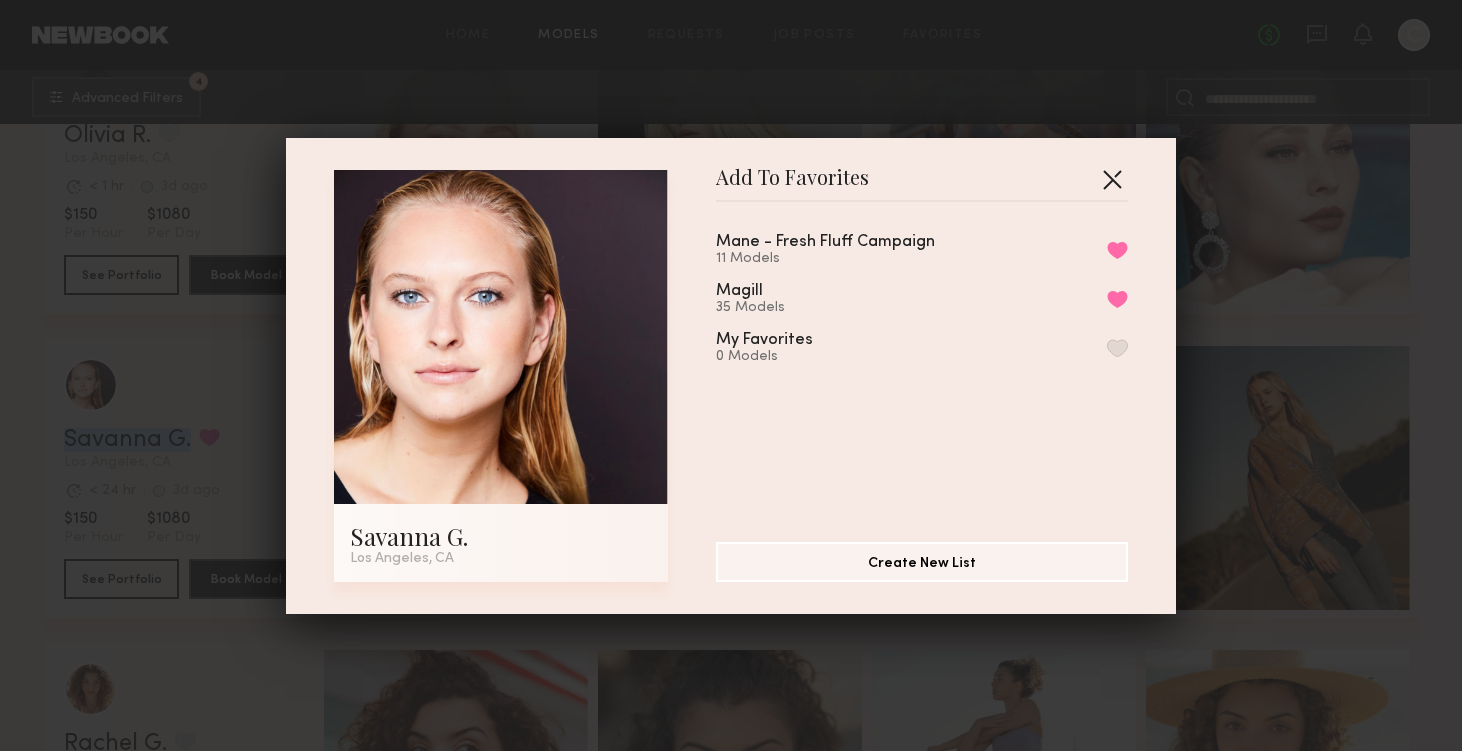 click at bounding box center (1112, 179) 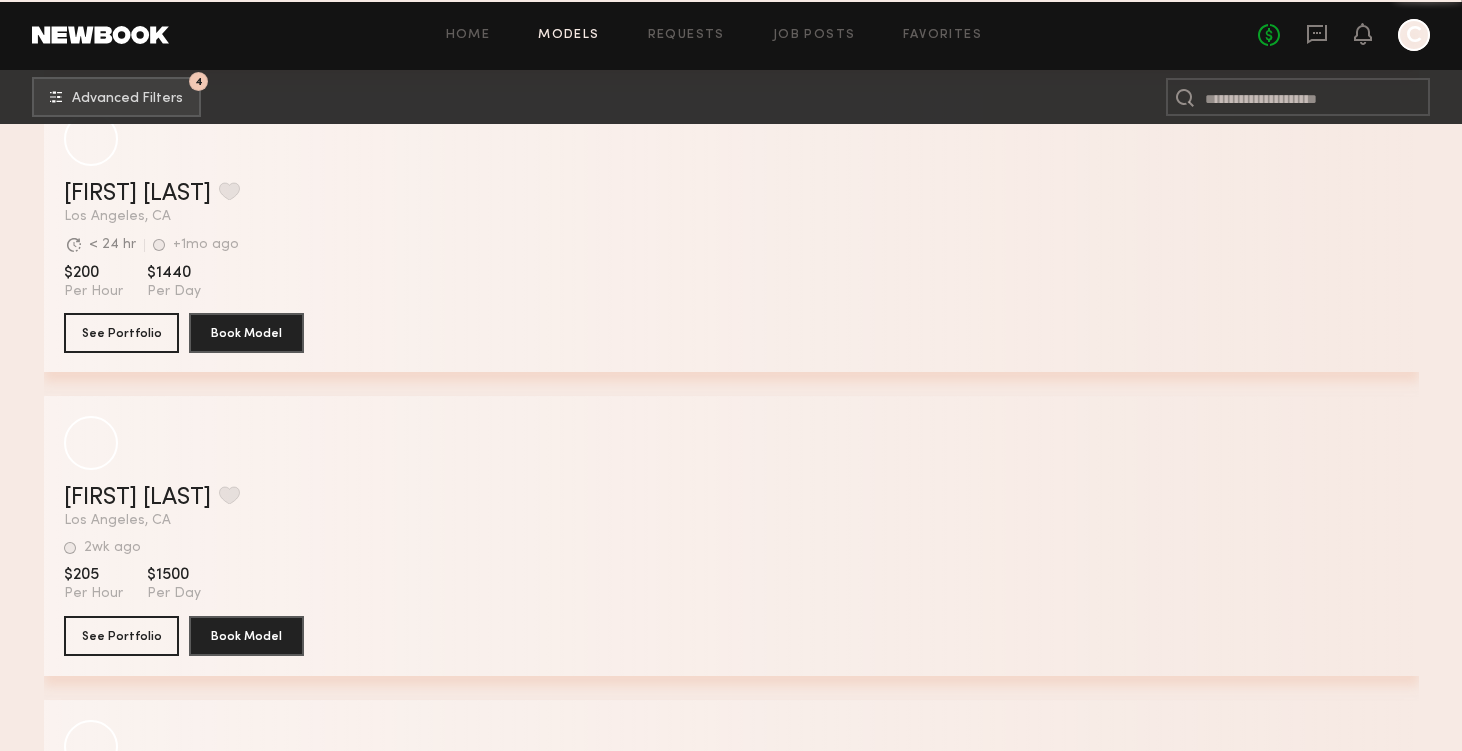scroll, scrollTop: 76374, scrollLeft: 0, axis: vertical 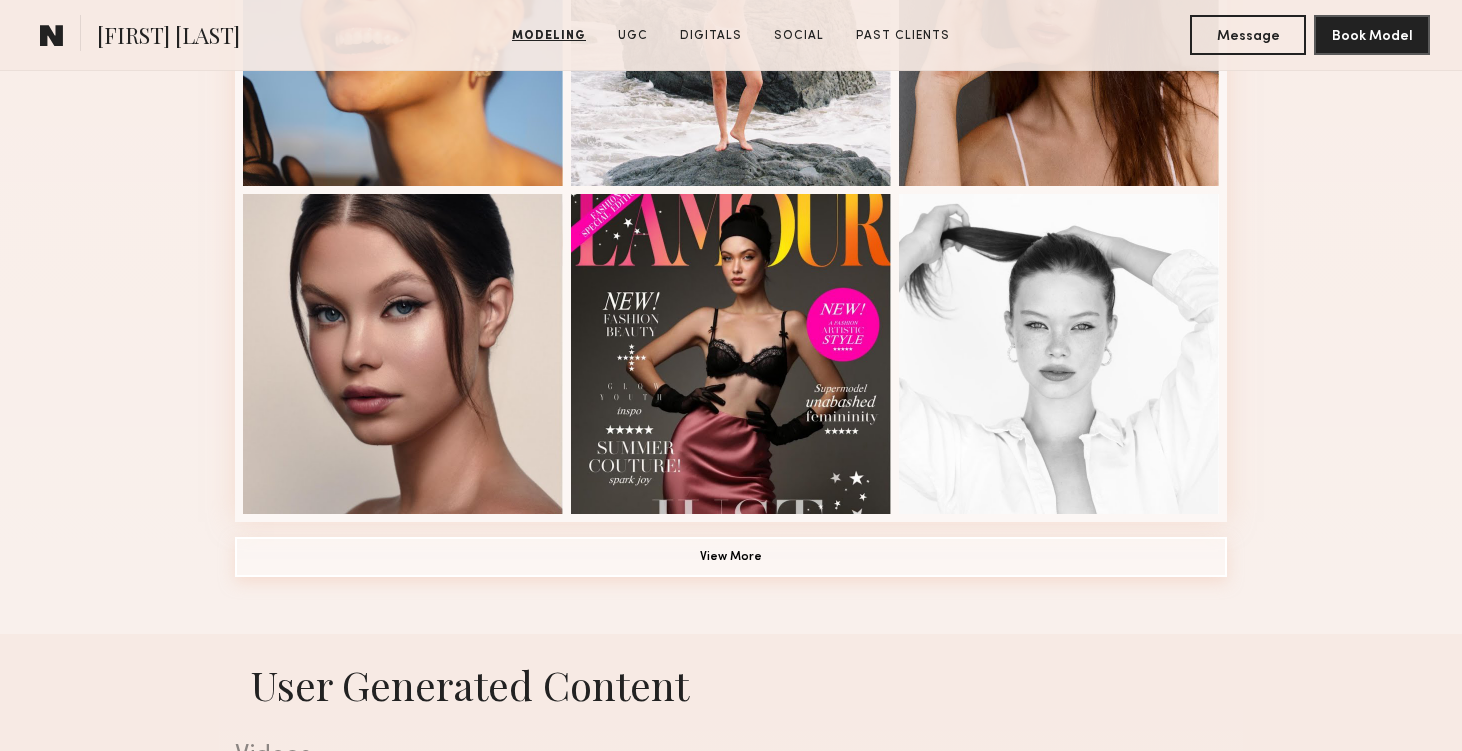 click on "View More" 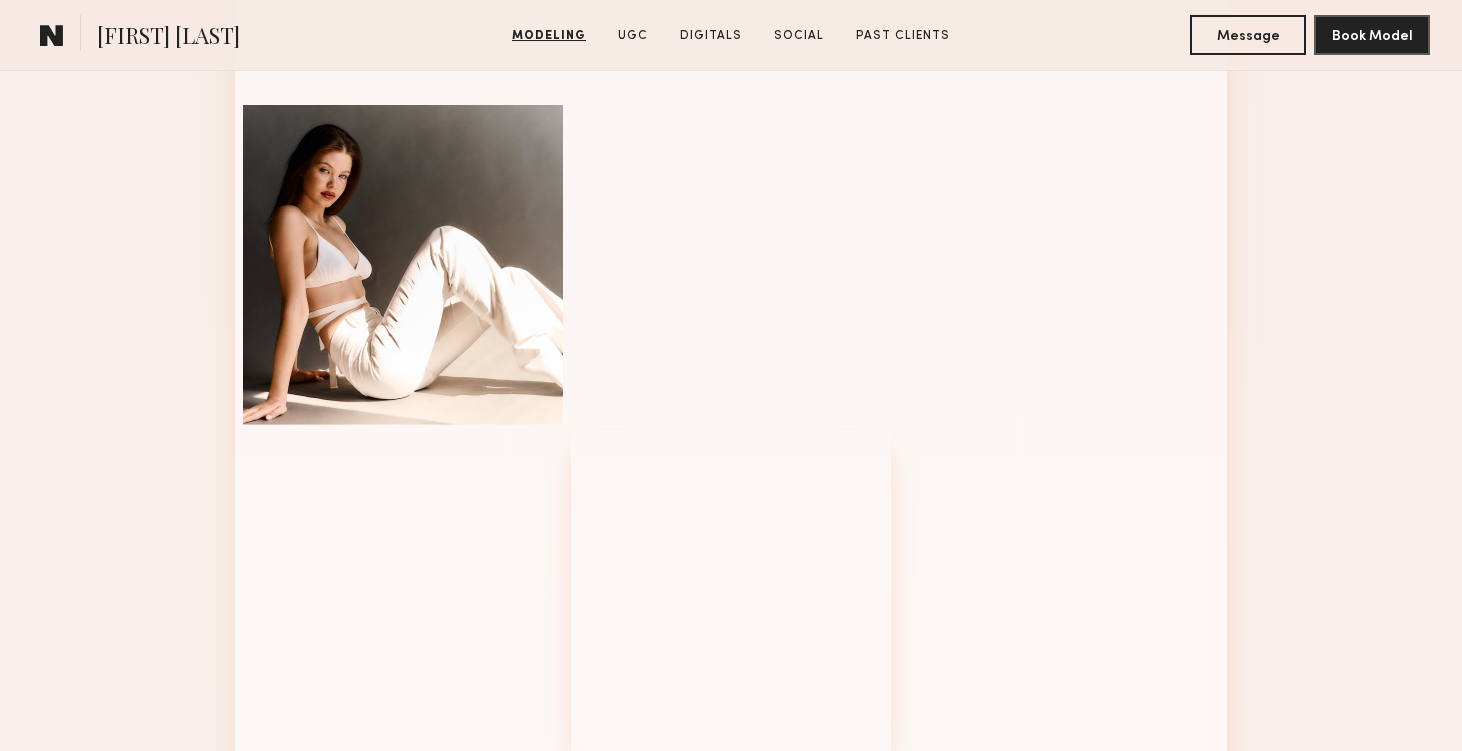 scroll, scrollTop: 2118, scrollLeft: 0, axis: vertical 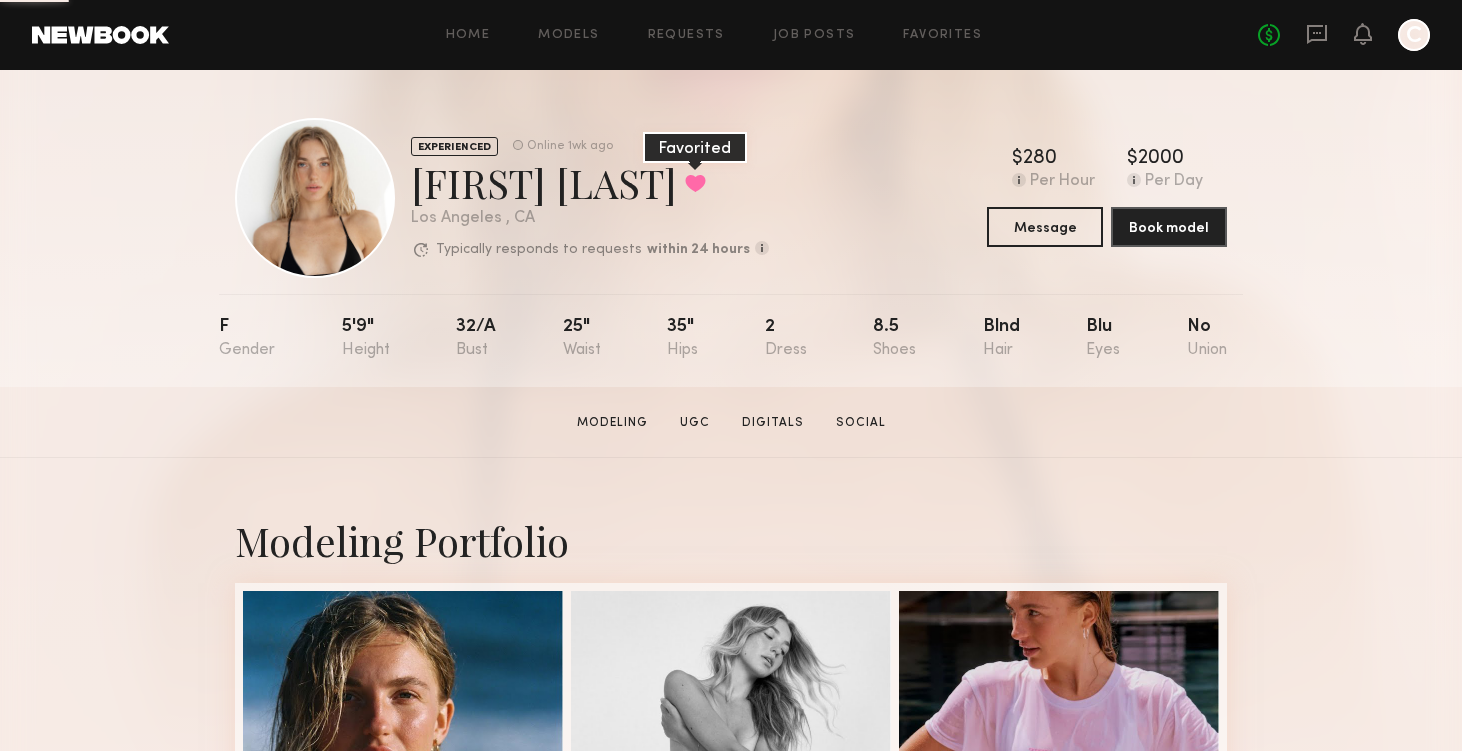 click 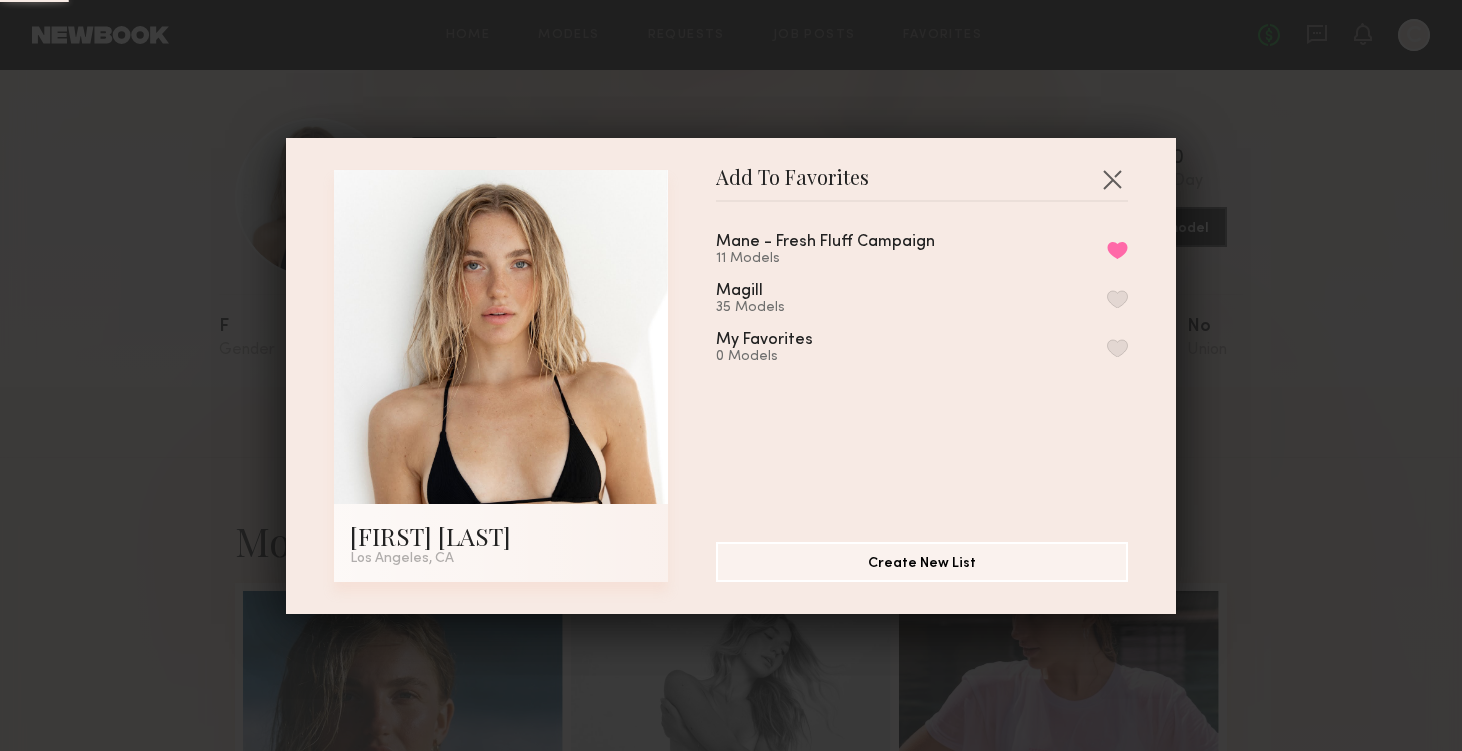 click at bounding box center [1112, 179] 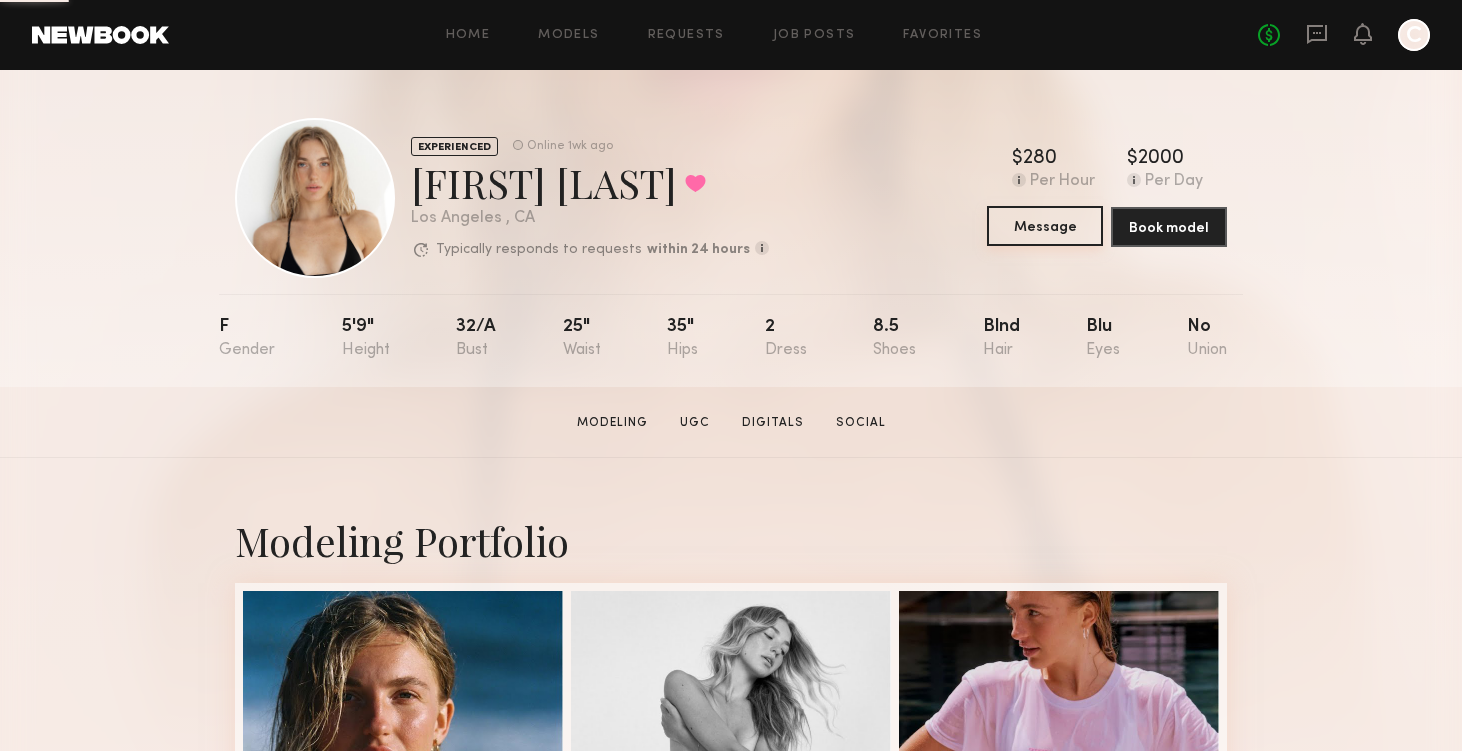 click on "Message" 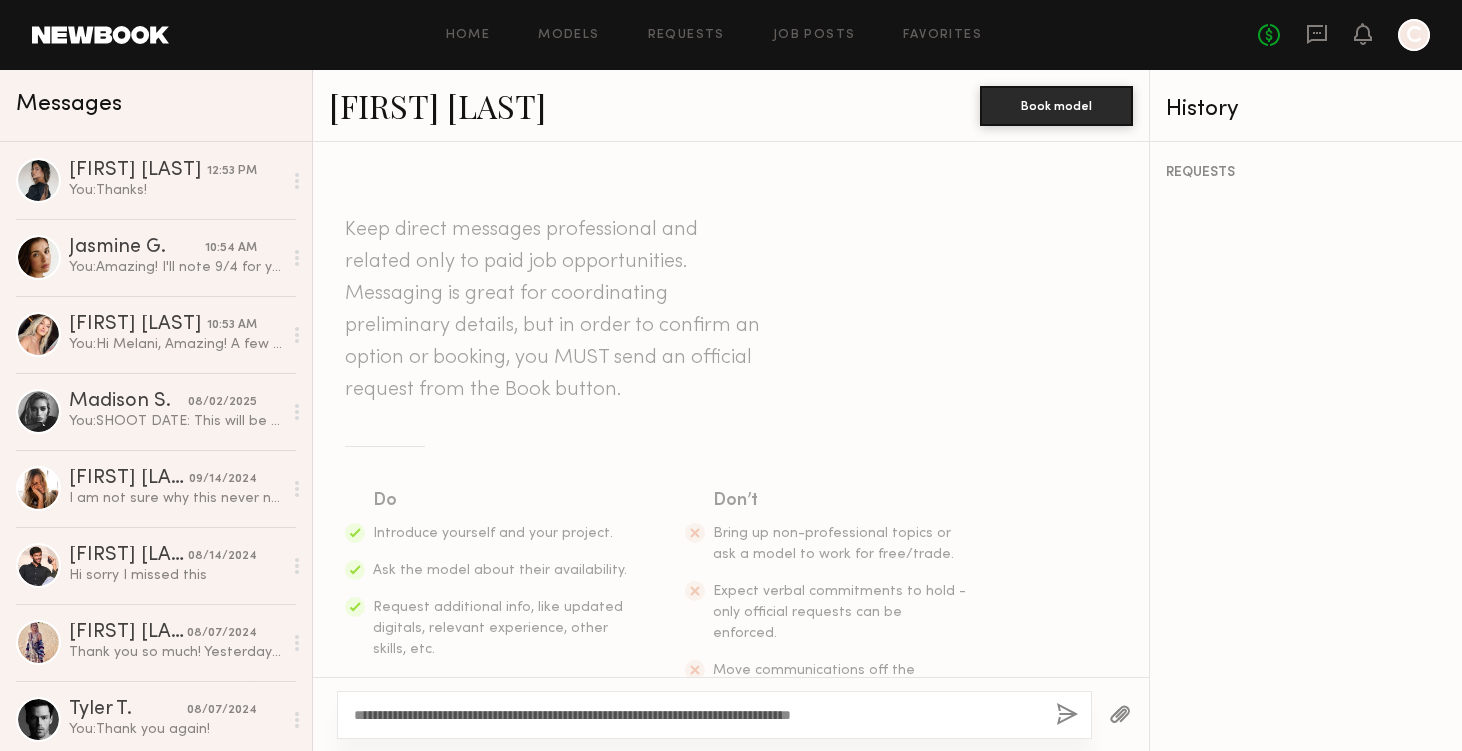 click on "**********" 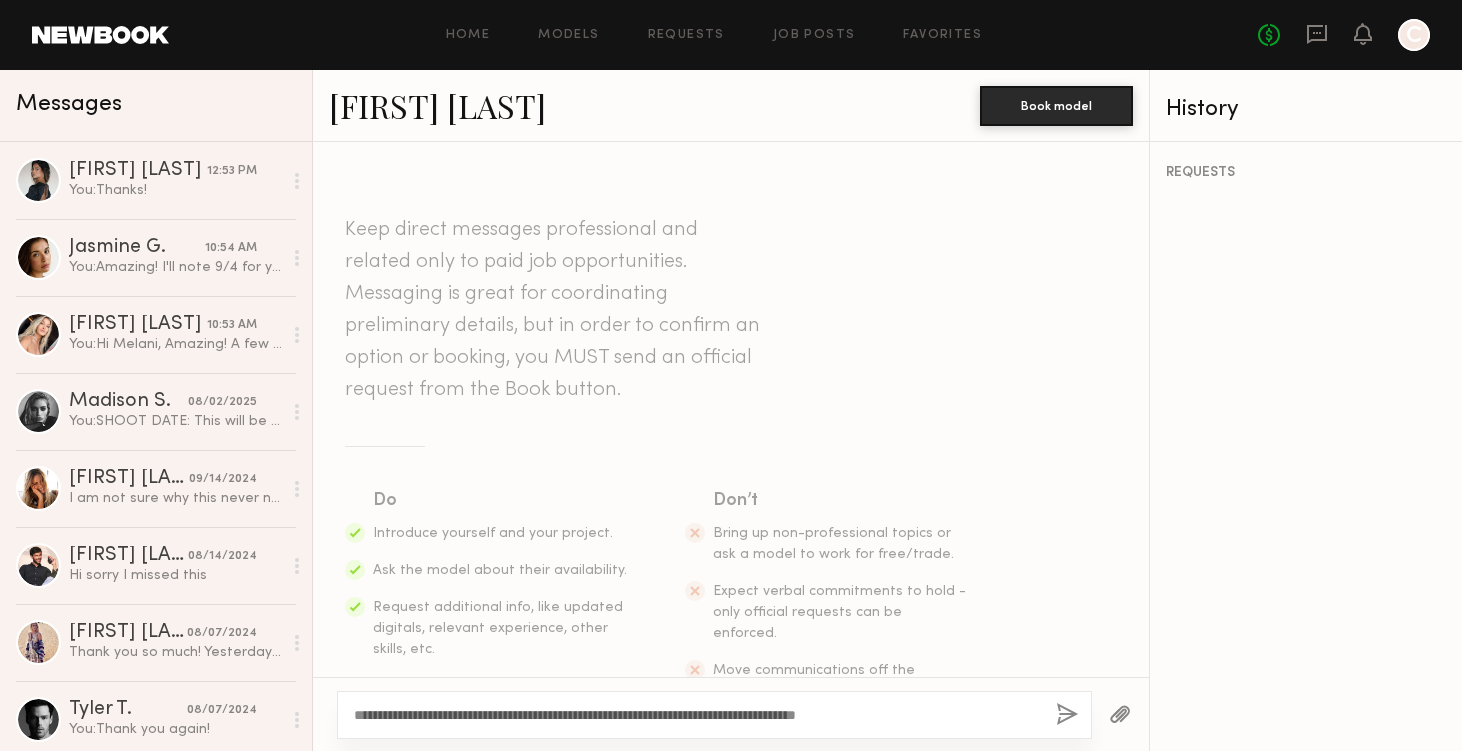 type on "**********" 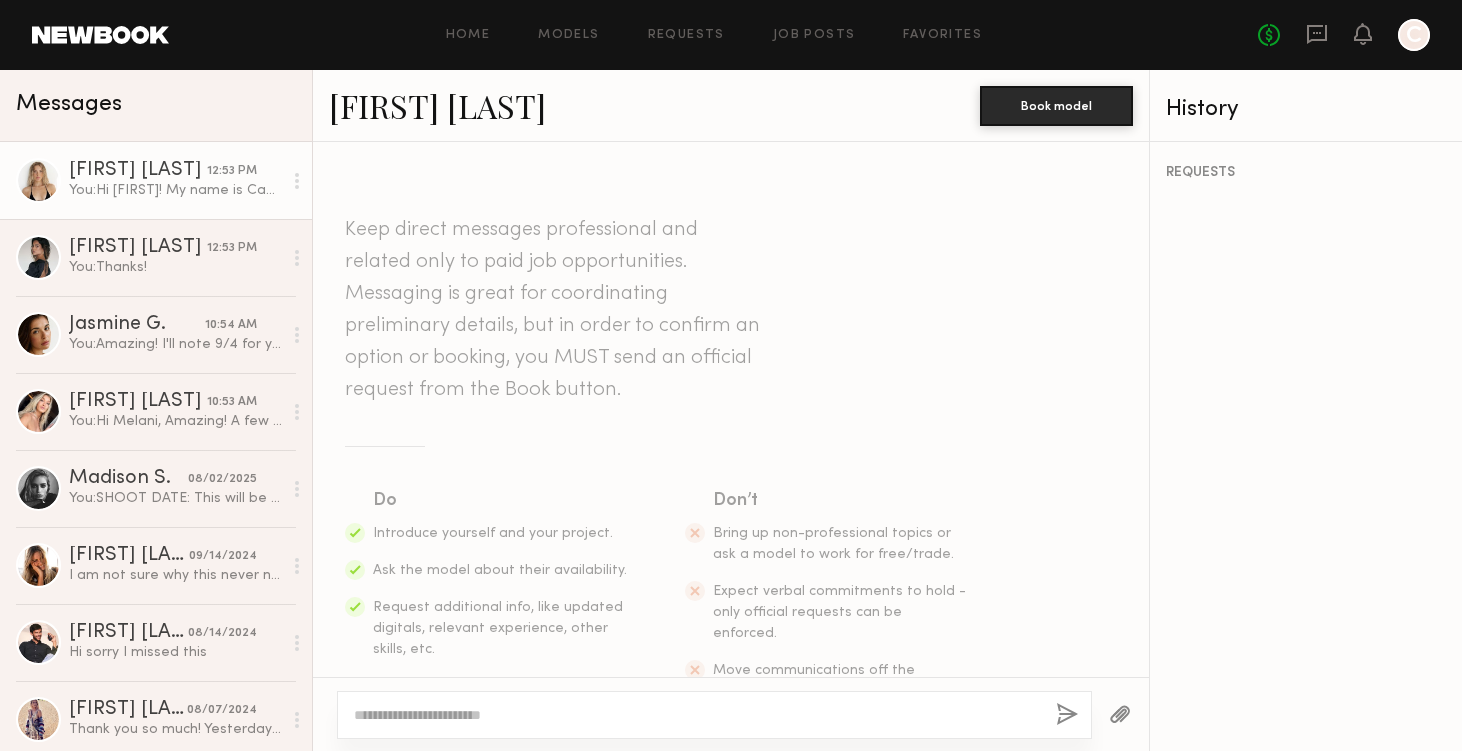 scroll, scrollTop: 324, scrollLeft: 0, axis: vertical 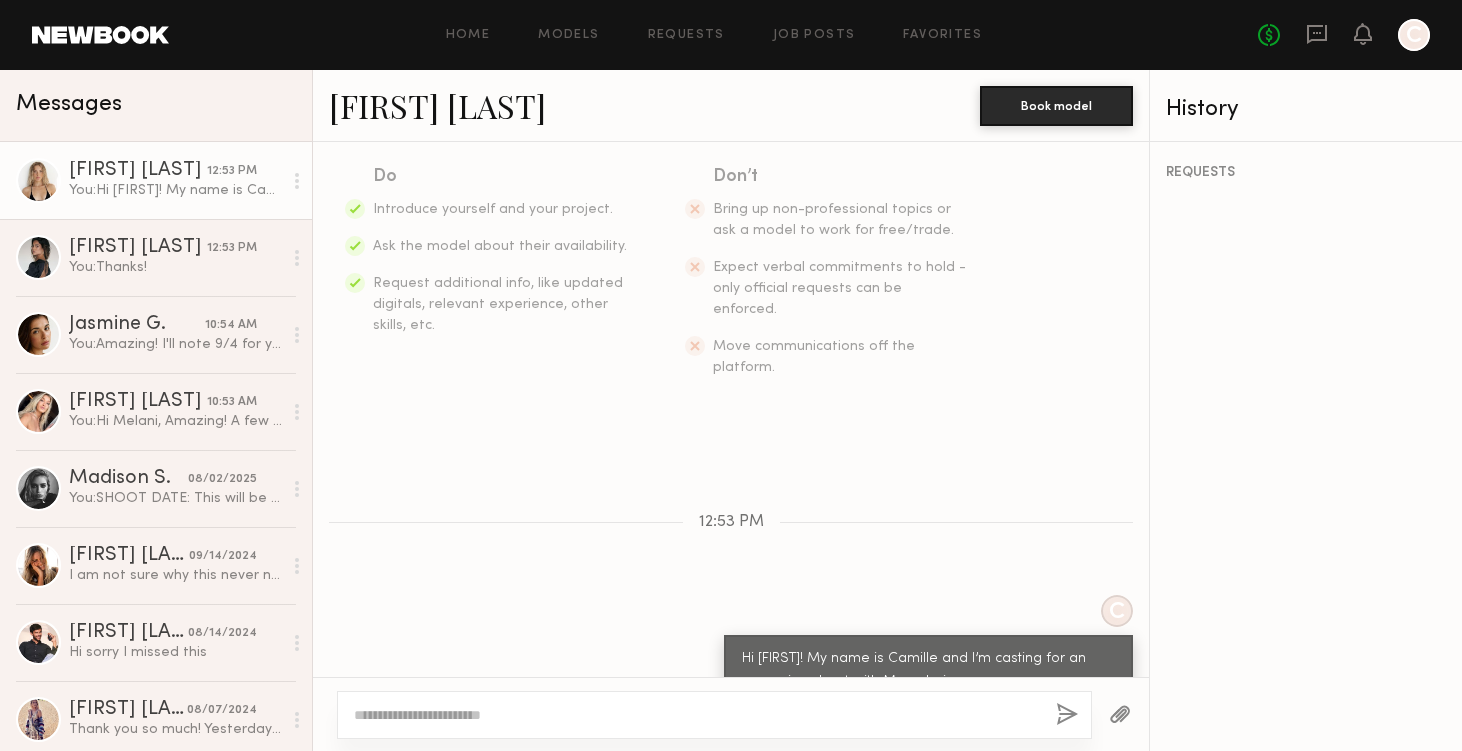 click 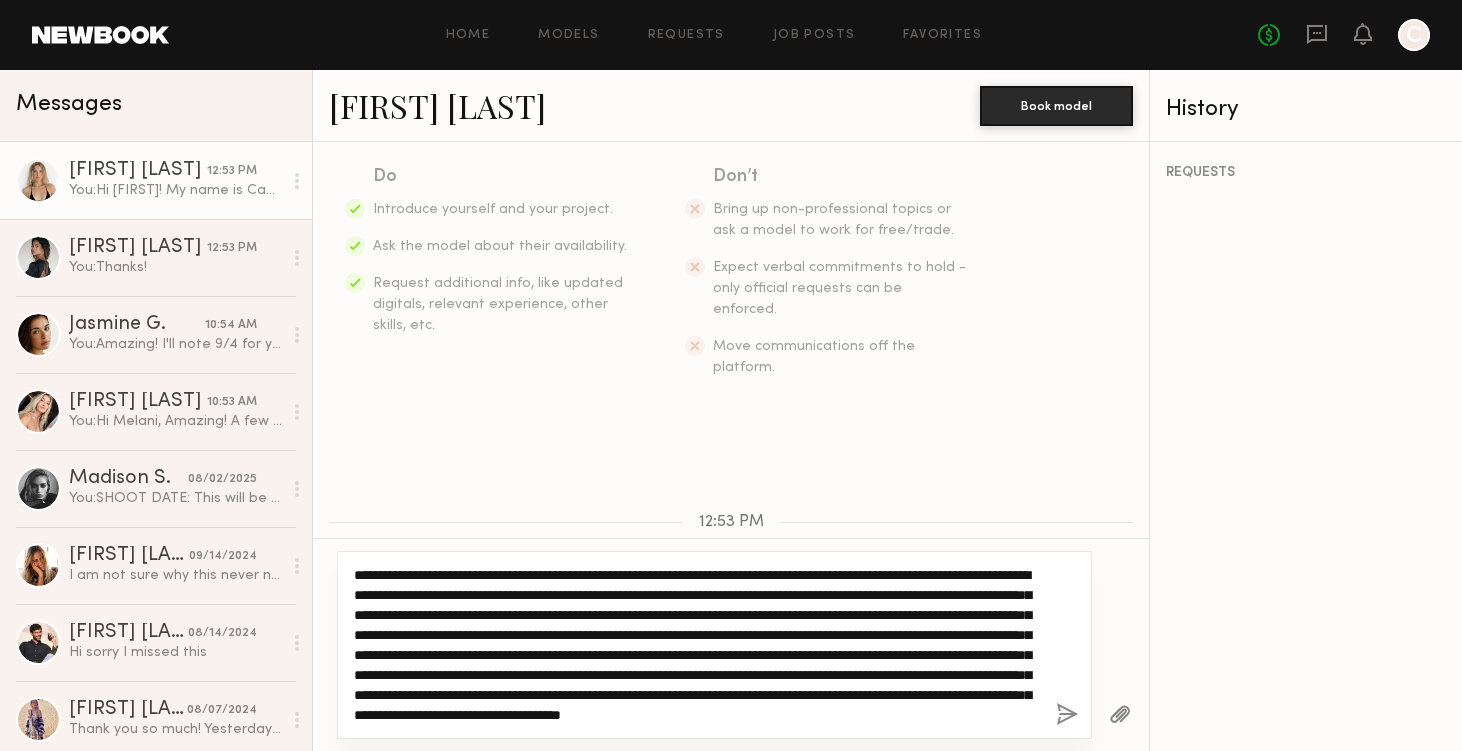 scroll, scrollTop: 40, scrollLeft: 0, axis: vertical 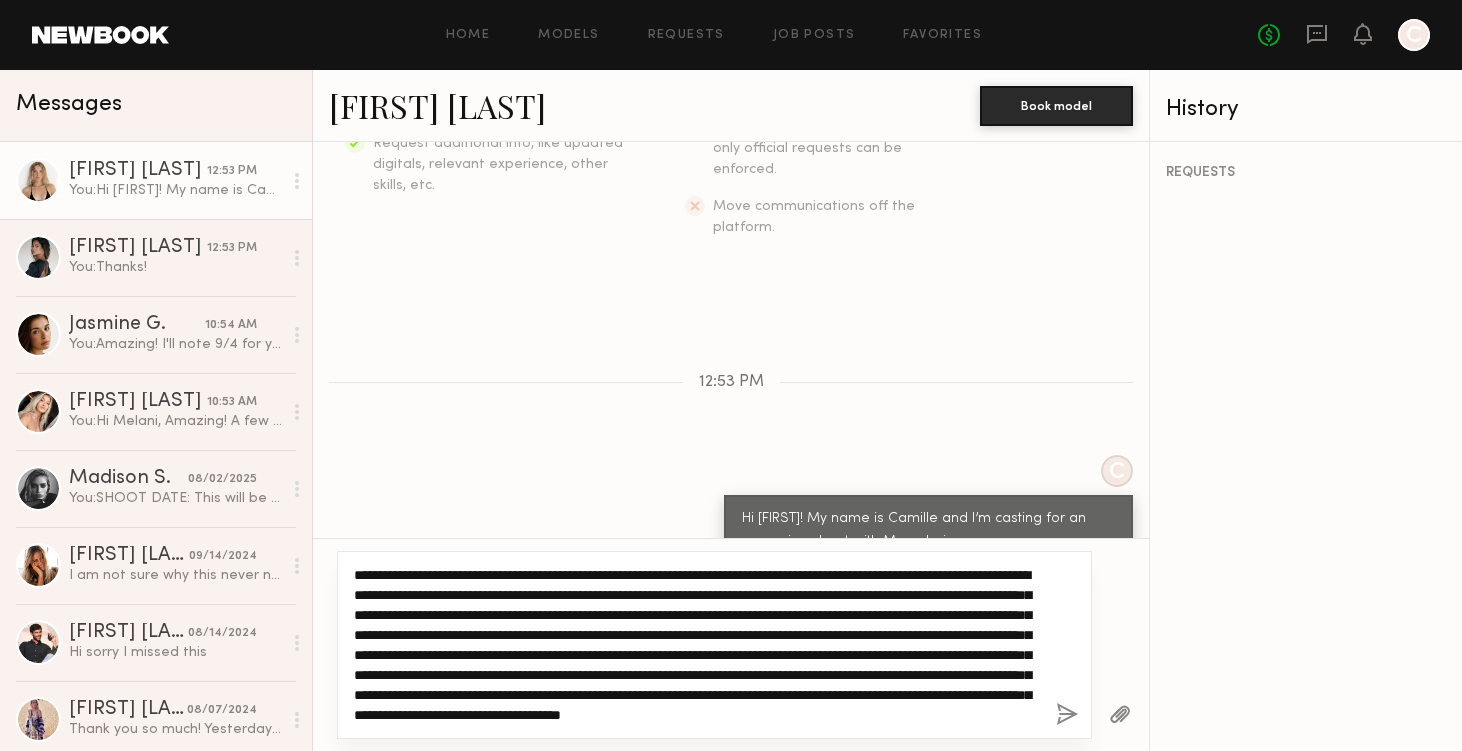 drag, startPoint x: 581, startPoint y: 700, endPoint x: 319, endPoint y: 535, distance: 309.6272 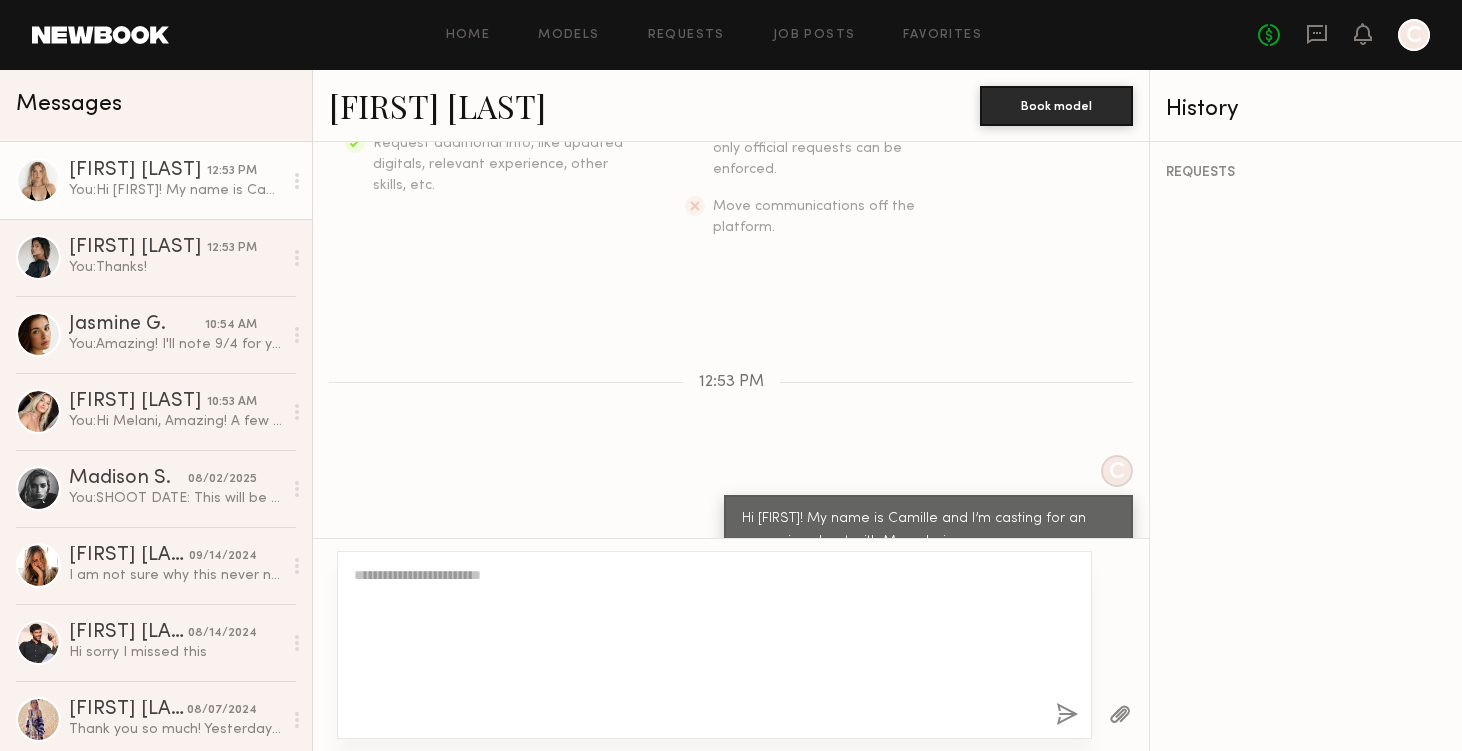scroll, scrollTop: 324, scrollLeft: 0, axis: vertical 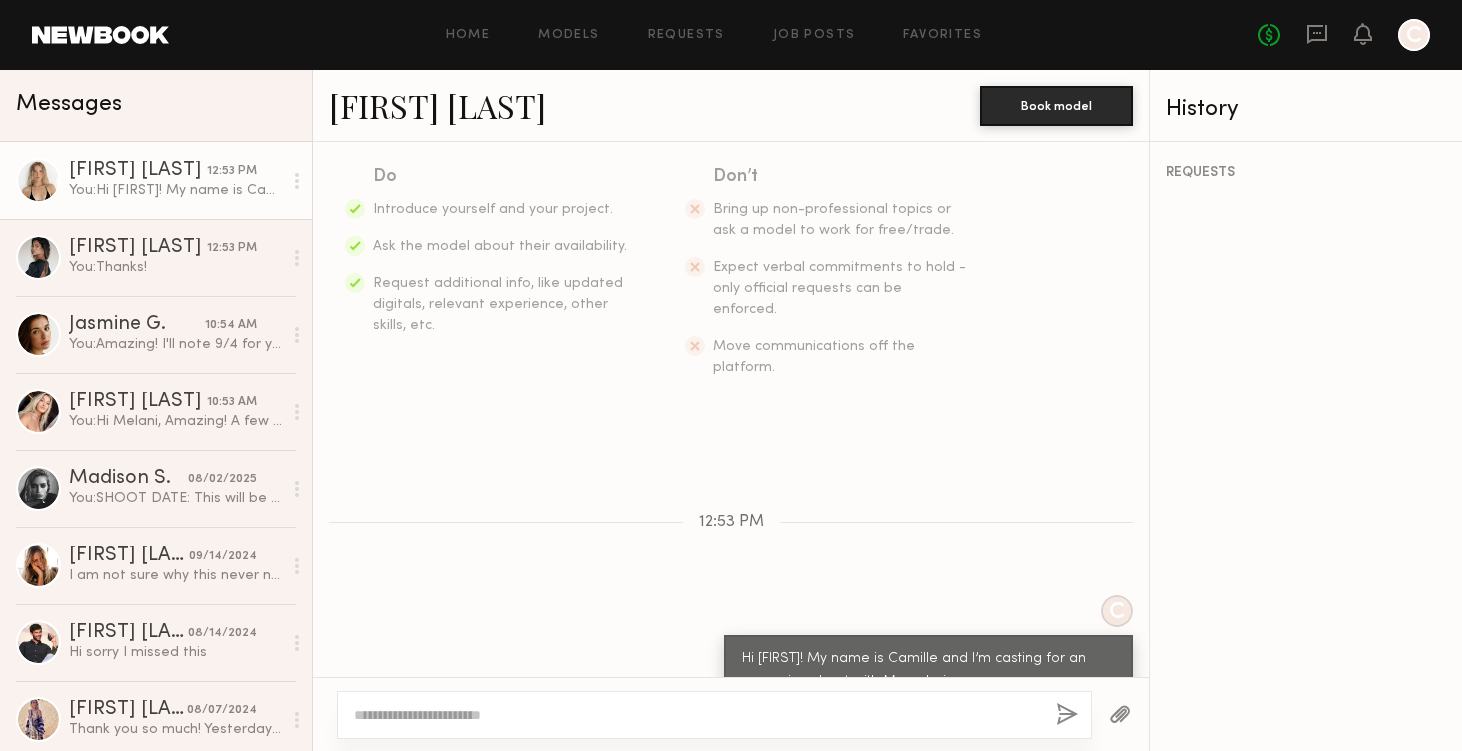 paste on "**********" 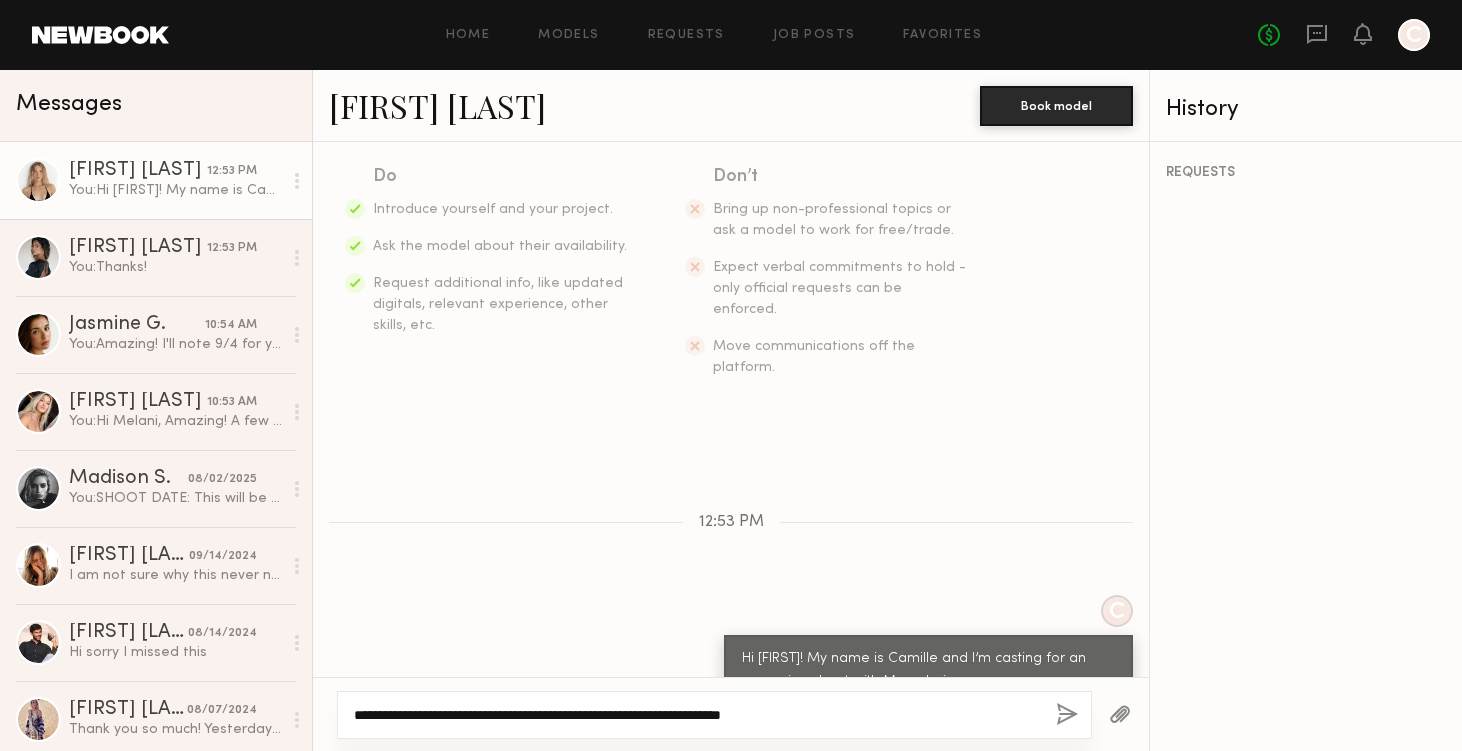 scroll, scrollTop: 240, scrollLeft: 0, axis: vertical 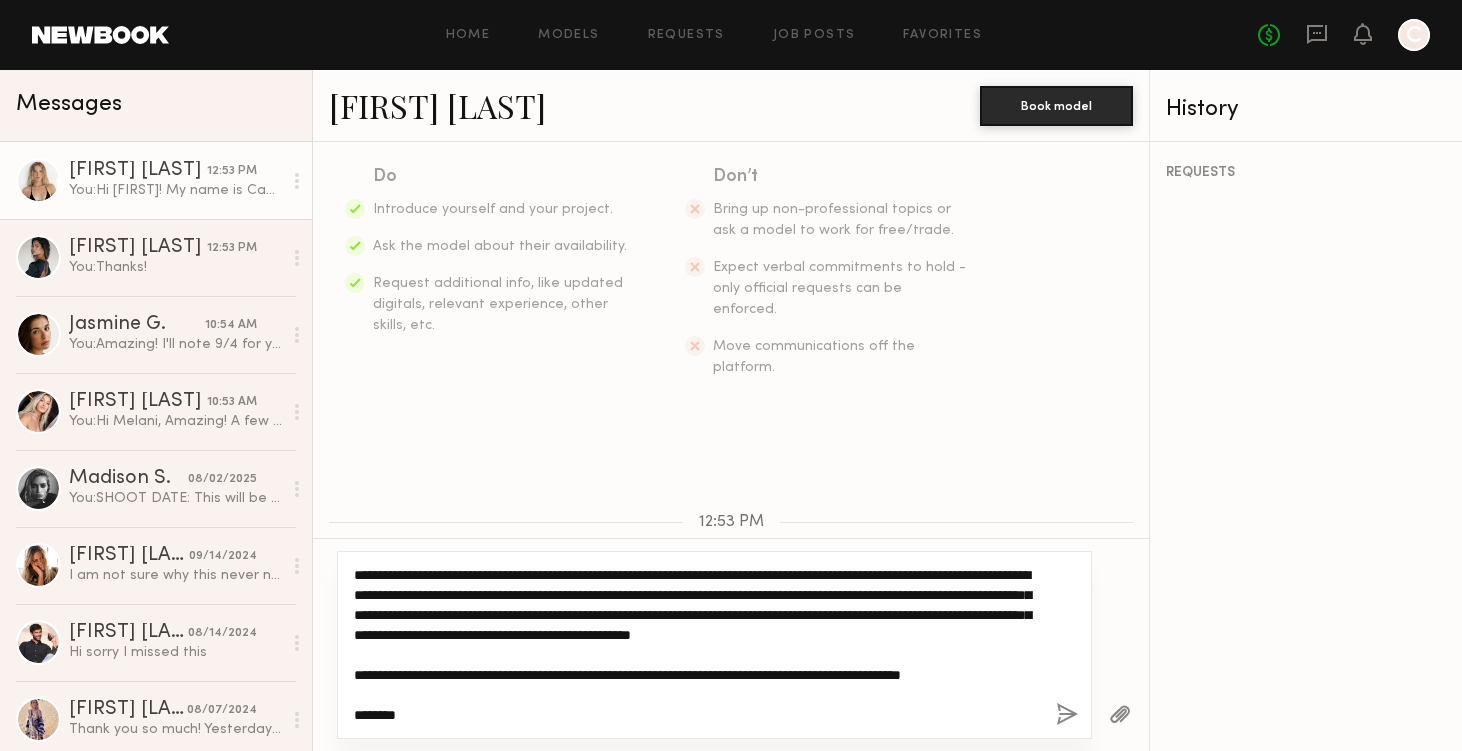 type on "**********" 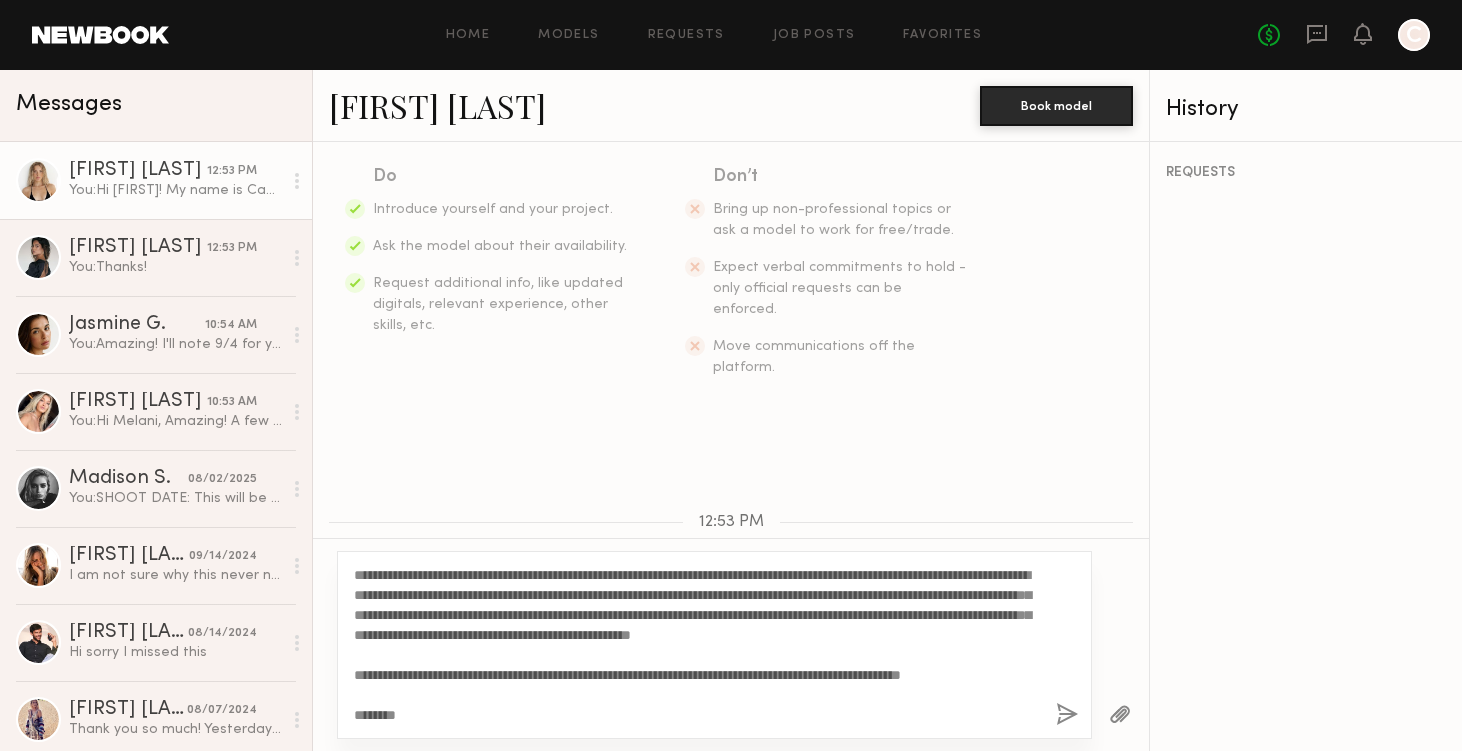 click 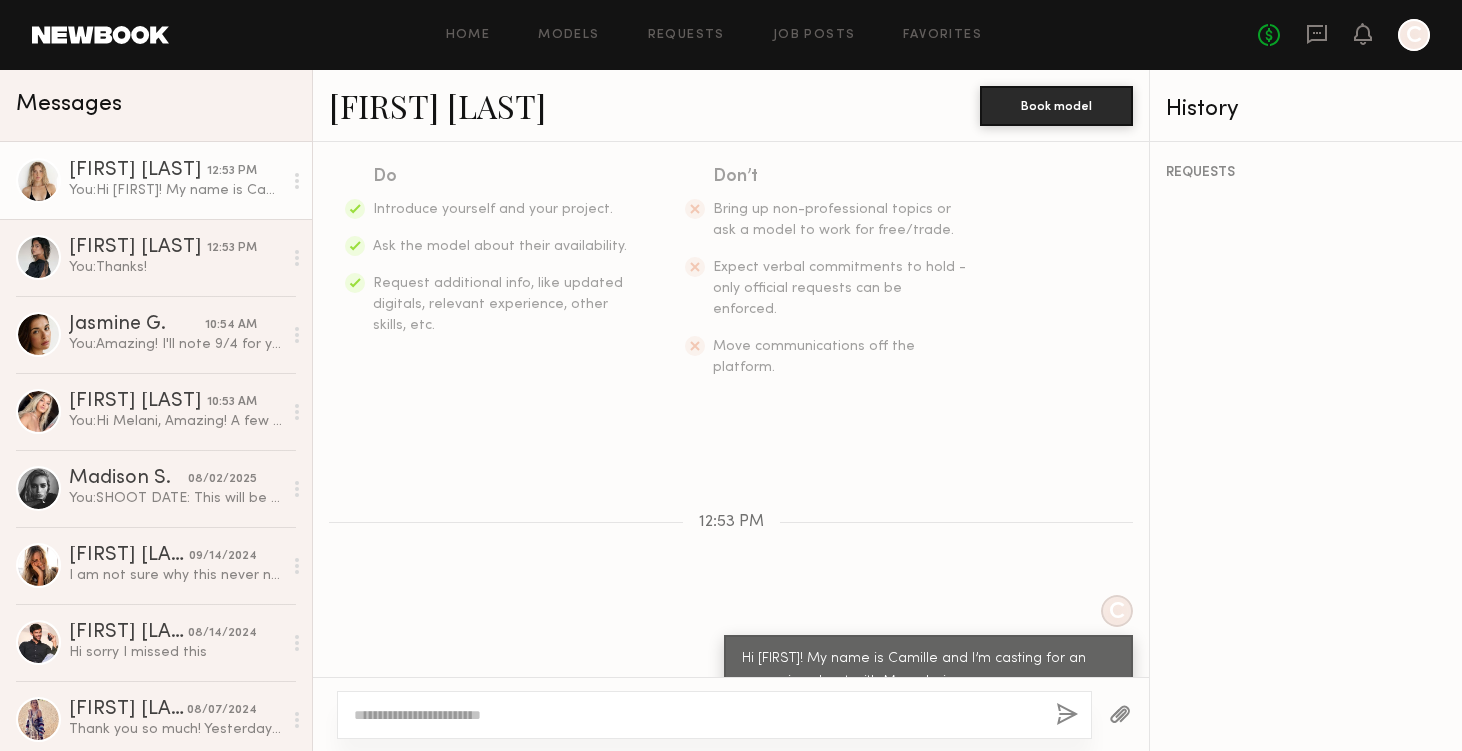 scroll, scrollTop: 0, scrollLeft: 0, axis: both 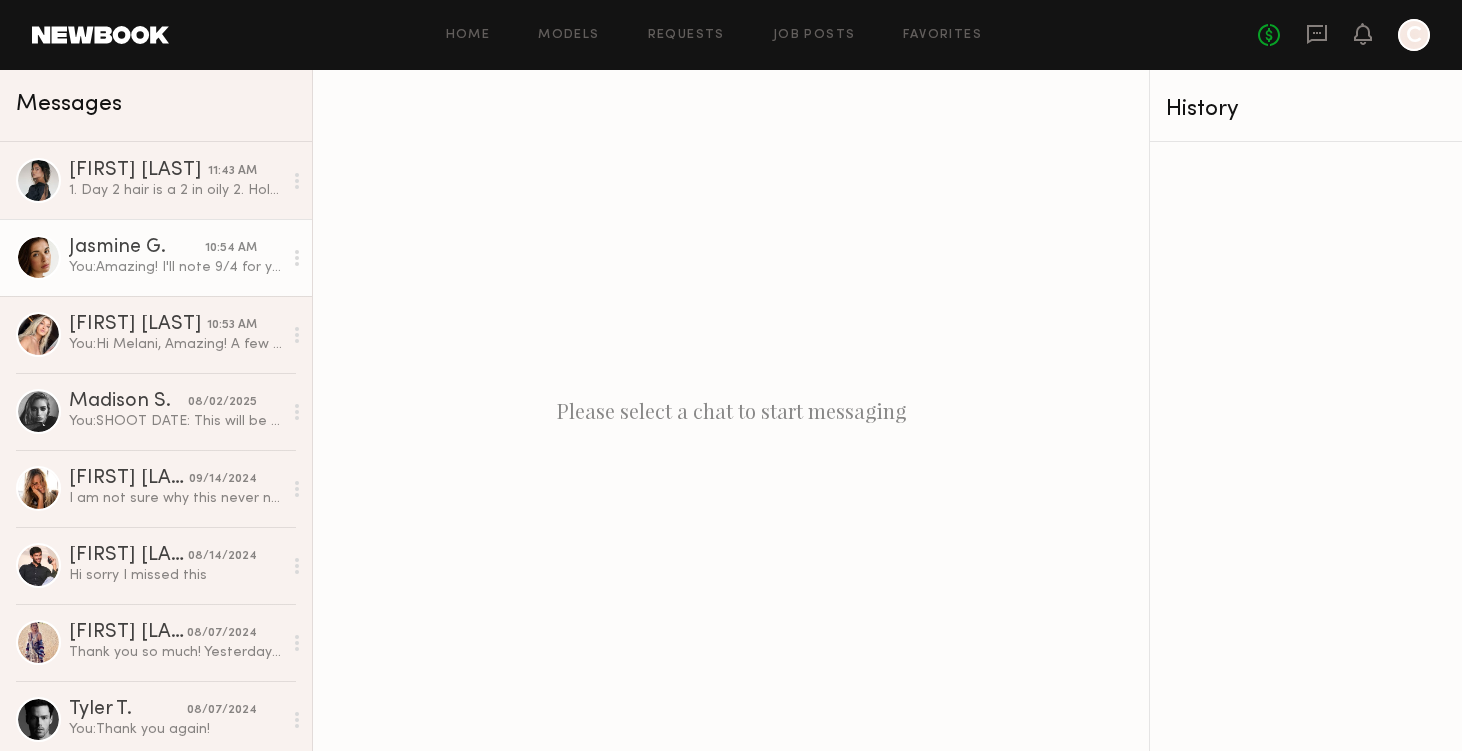 click on "Jasmine G." 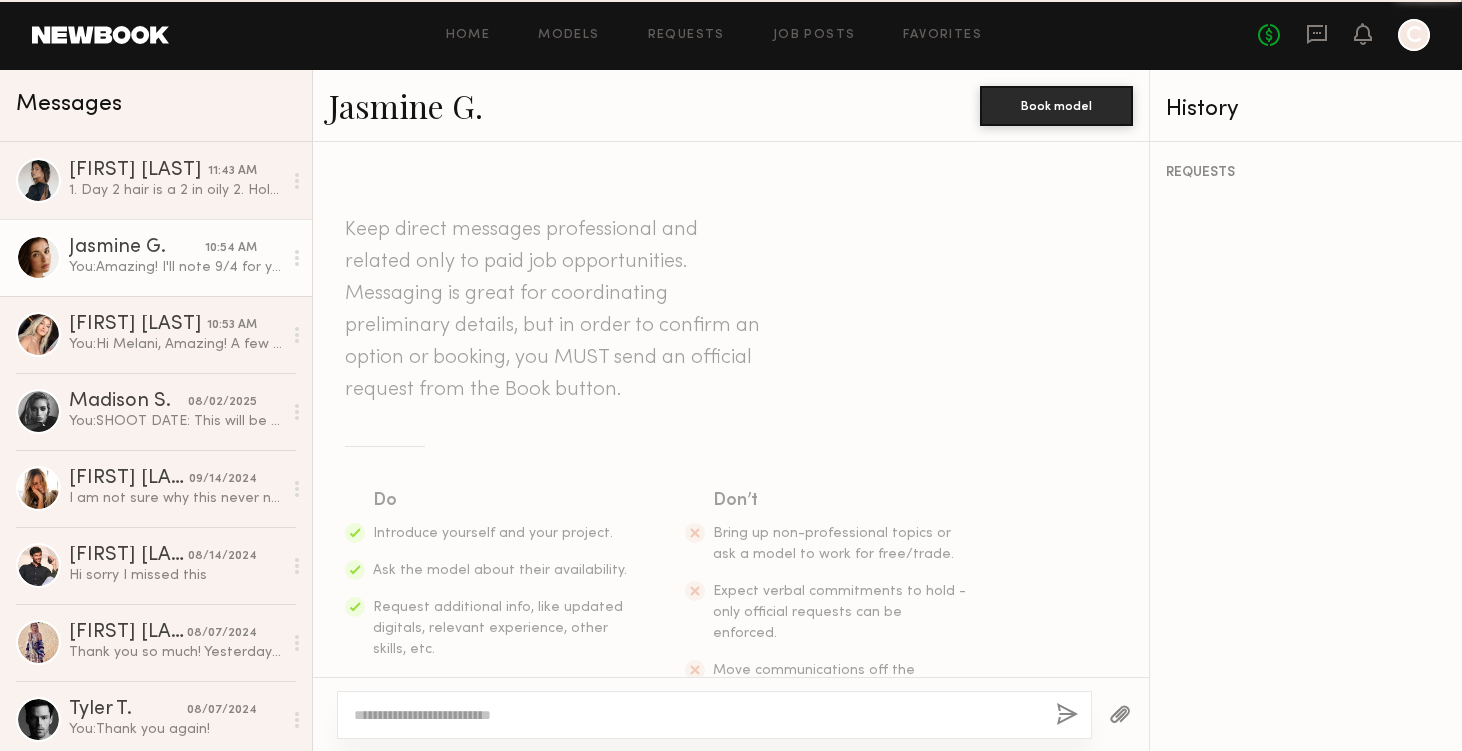 scroll, scrollTop: 1628, scrollLeft: 0, axis: vertical 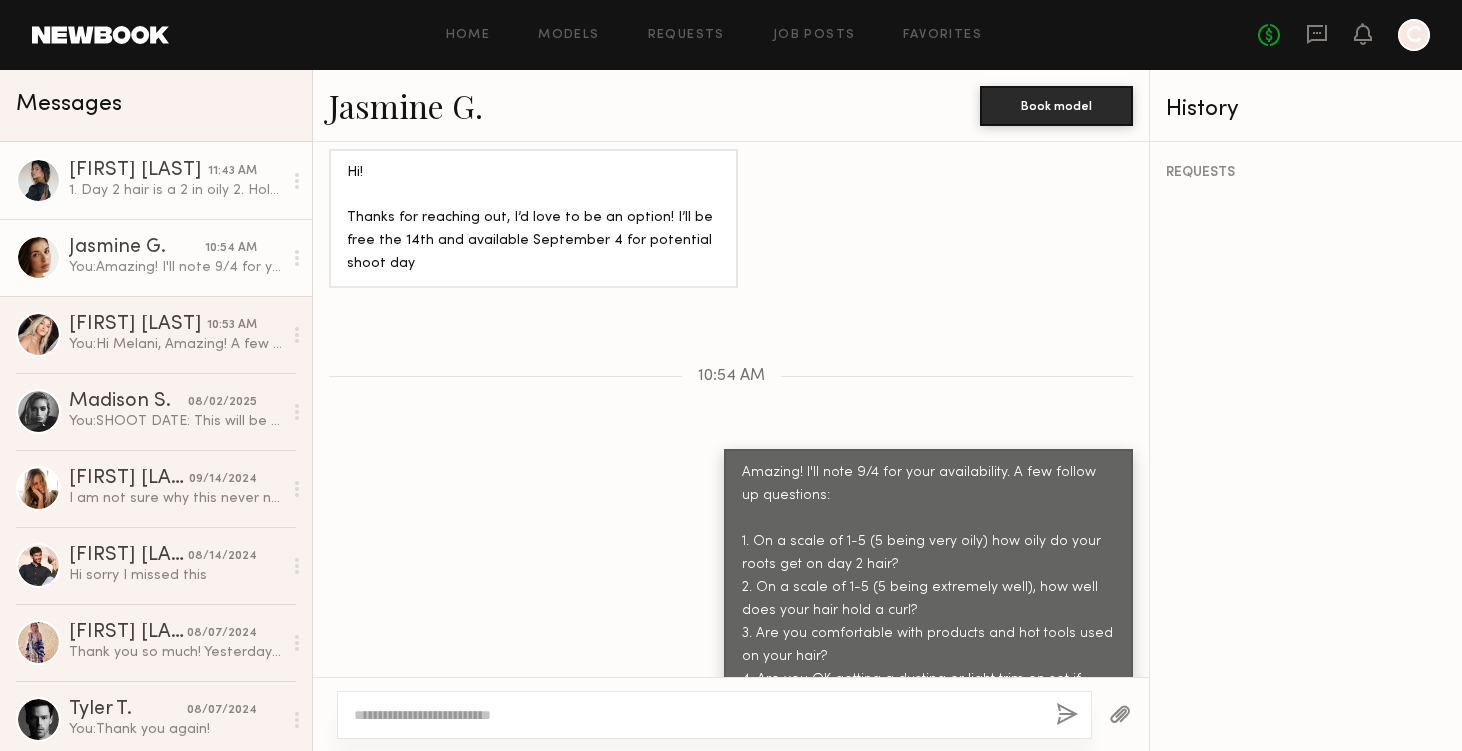click on "1. Day 2 hair is a 2 in oily
2. Holds curl at 5 (I have curly/wavy hair)
3. Yes
4. Yes
5. @[USERNAME]" 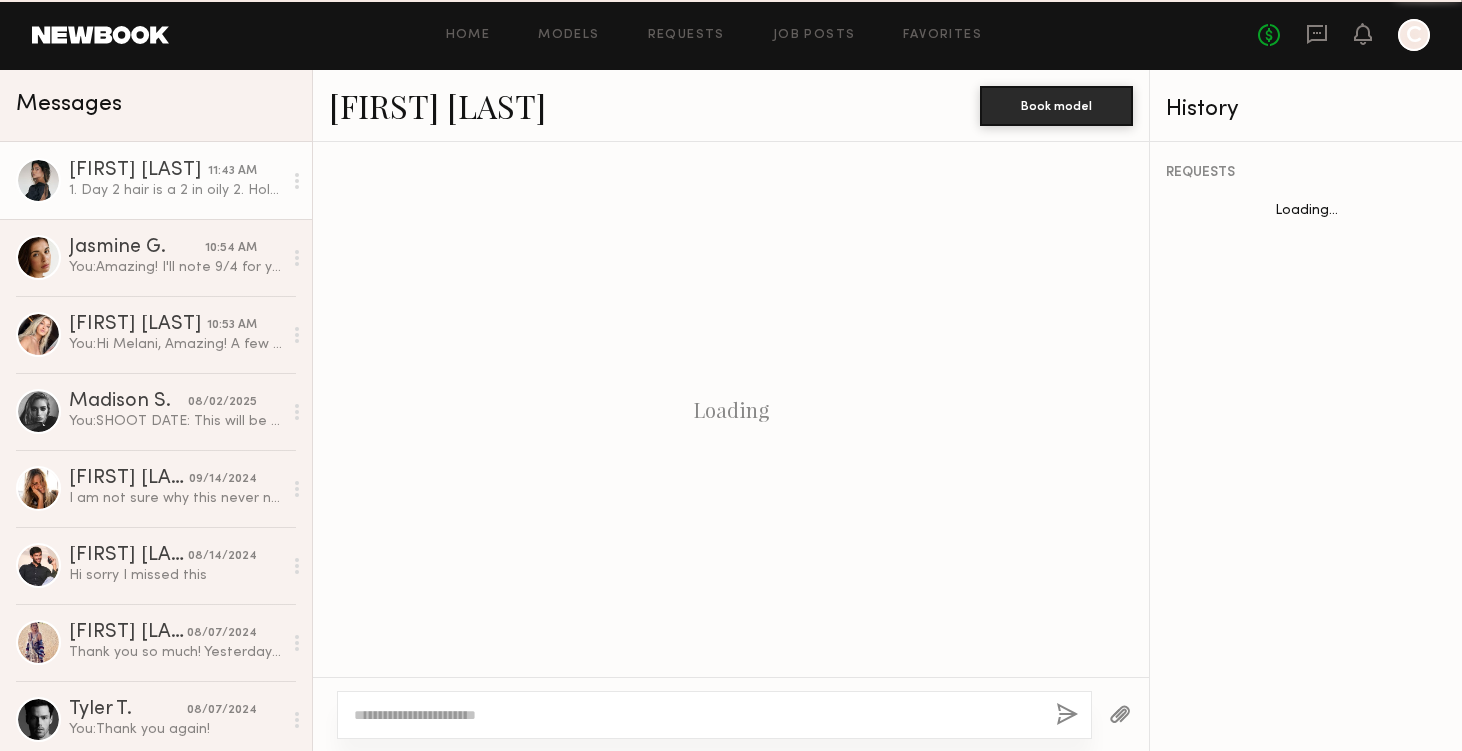 scroll, scrollTop: 1767, scrollLeft: 0, axis: vertical 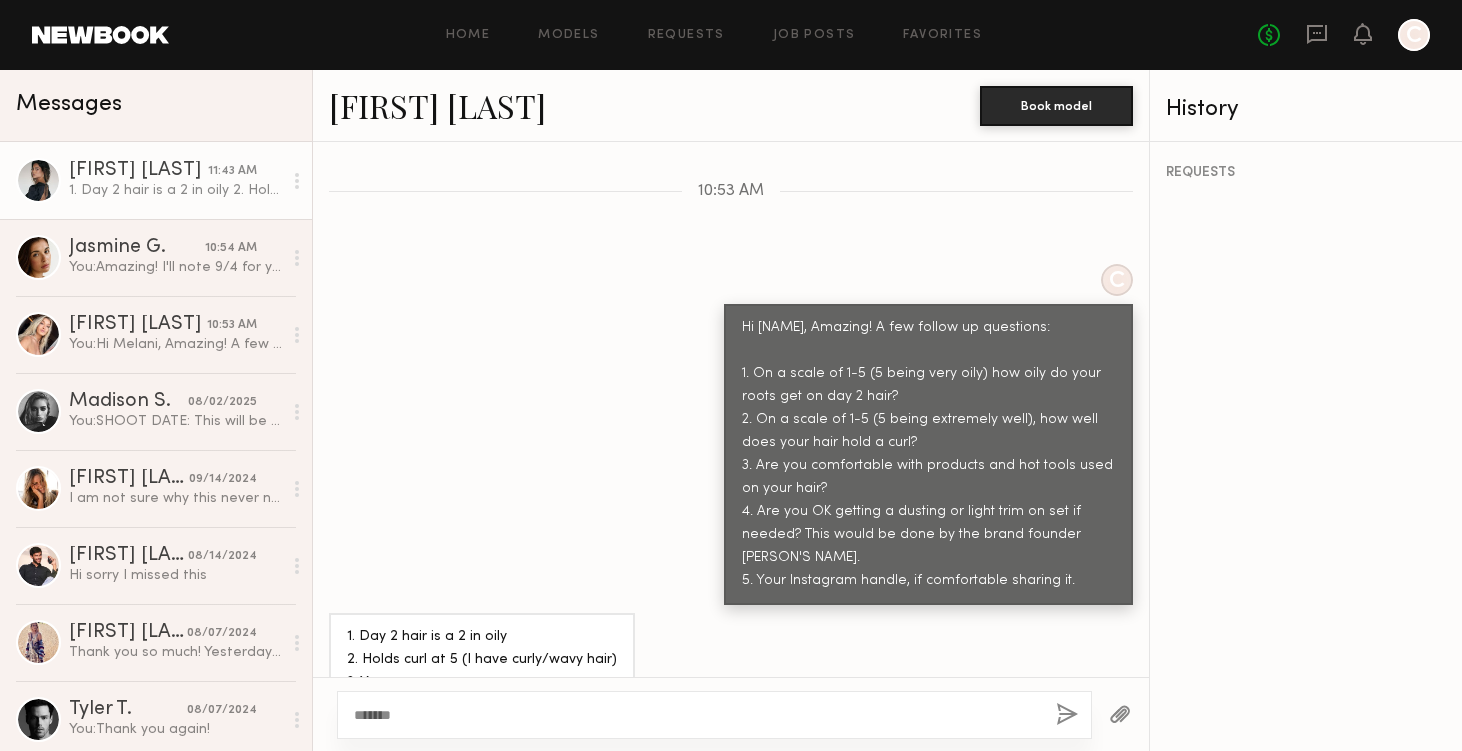 type on "*******" 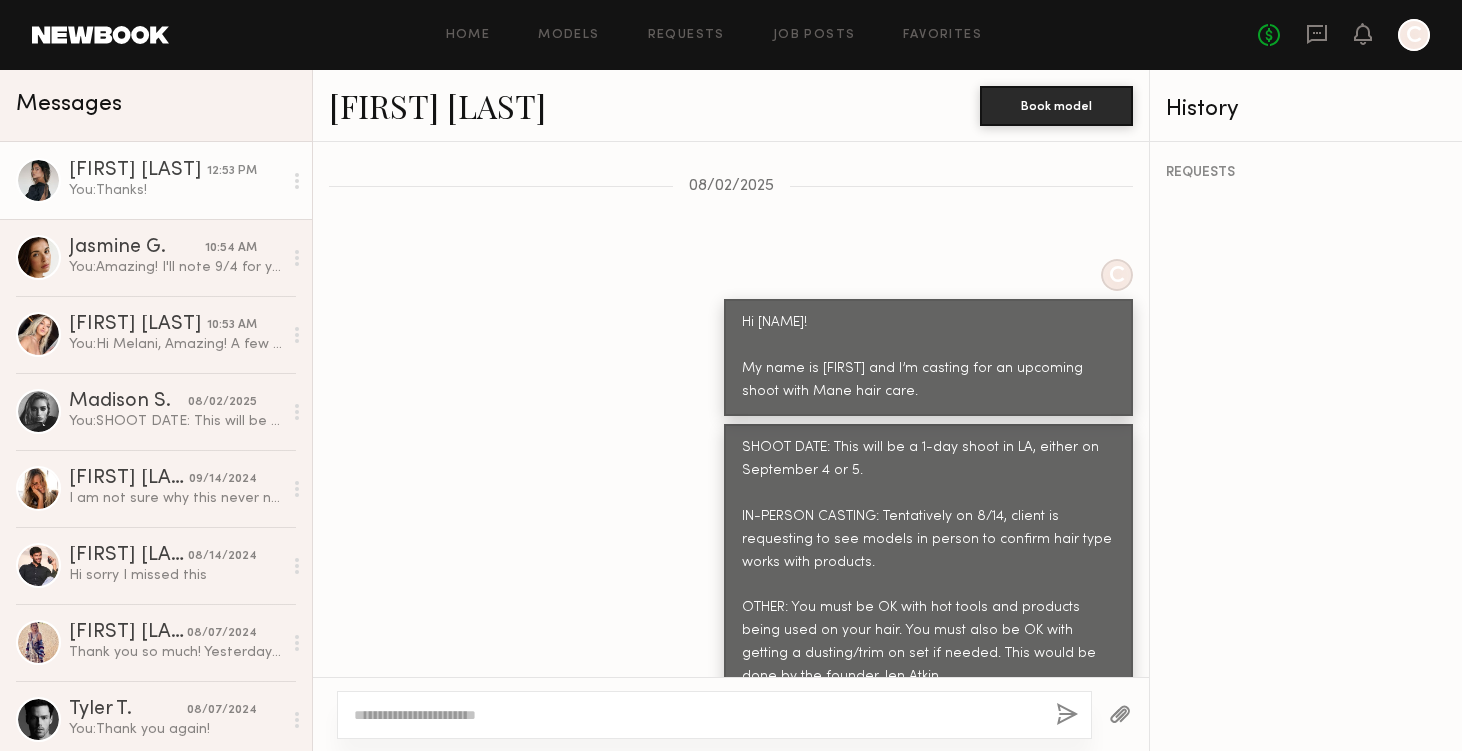 scroll, scrollTop: 633, scrollLeft: 0, axis: vertical 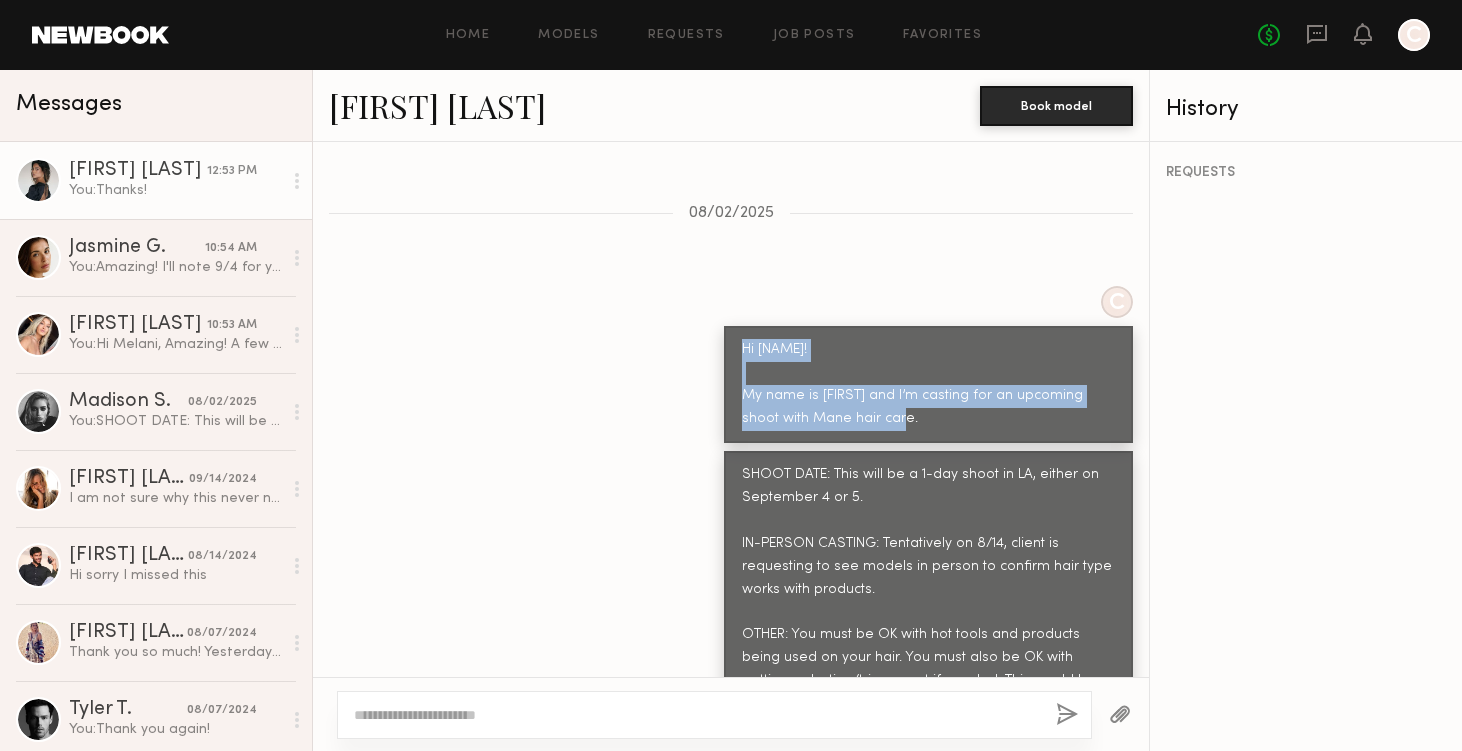 drag, startPoint x: 786, startPoint y: 339, endPoint x: 698, endPoint y: 283, distance: 104.307236 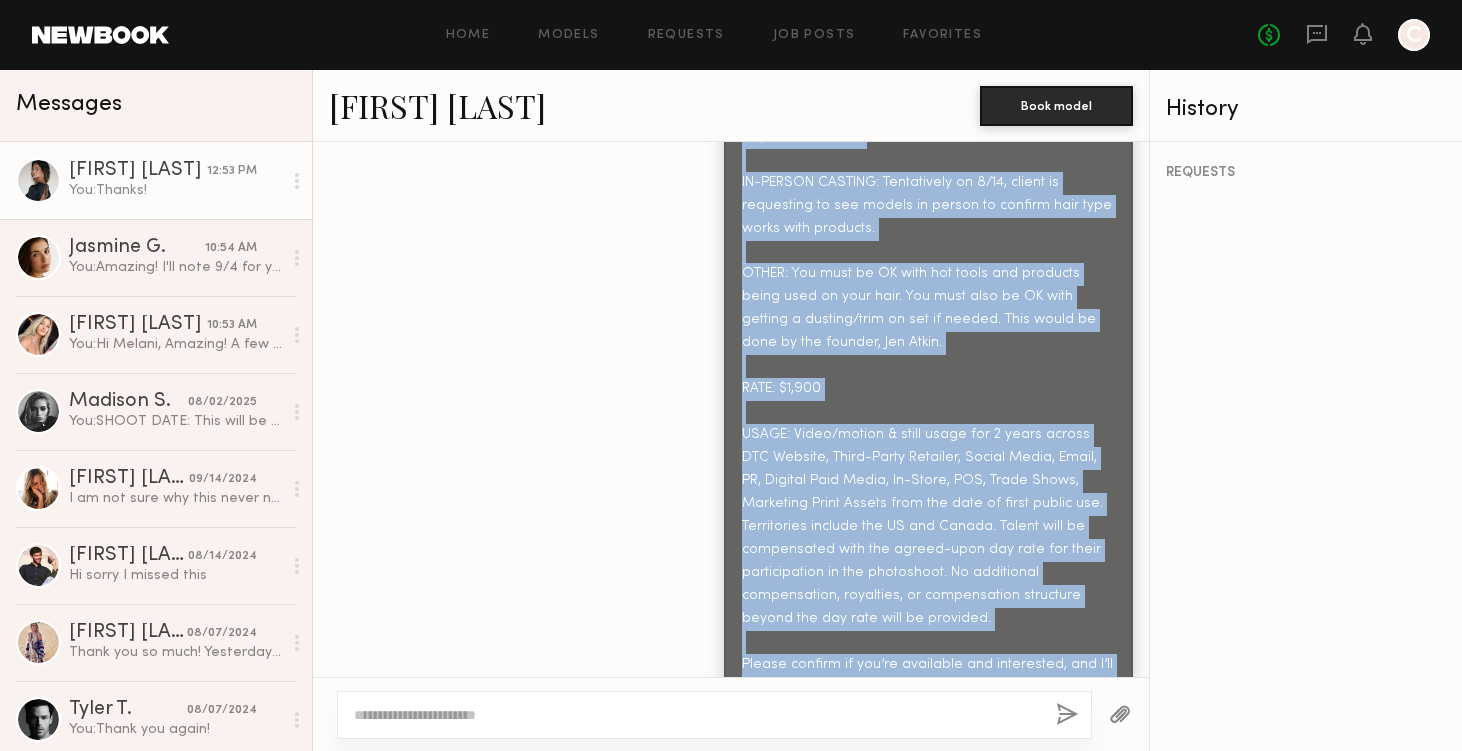 scroll, scrollTop: 1033, scrollLeft: 0, axis: vertical 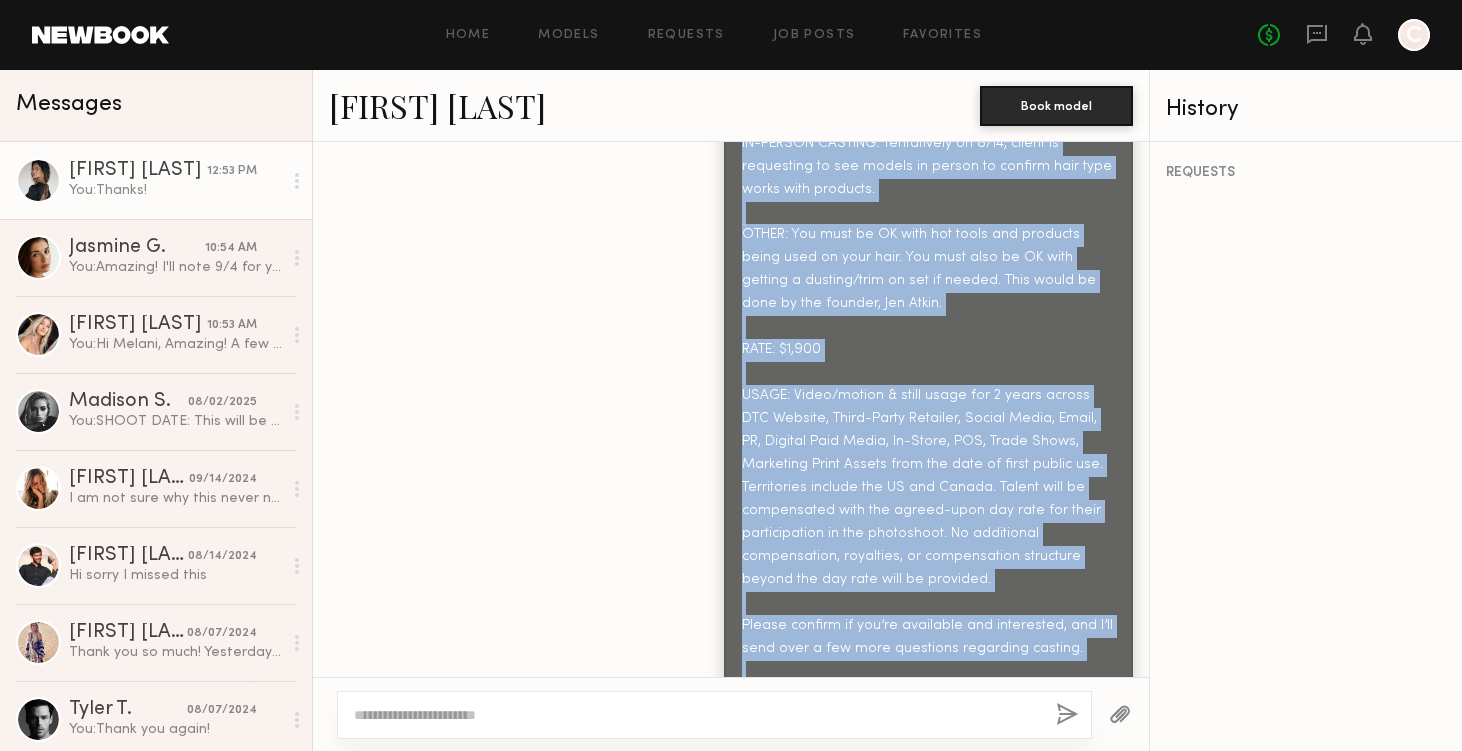 drag, startPoint x: 762, startPoint y: 443, endPoint x: 828, endPoint y: 630, distance: 198.30531 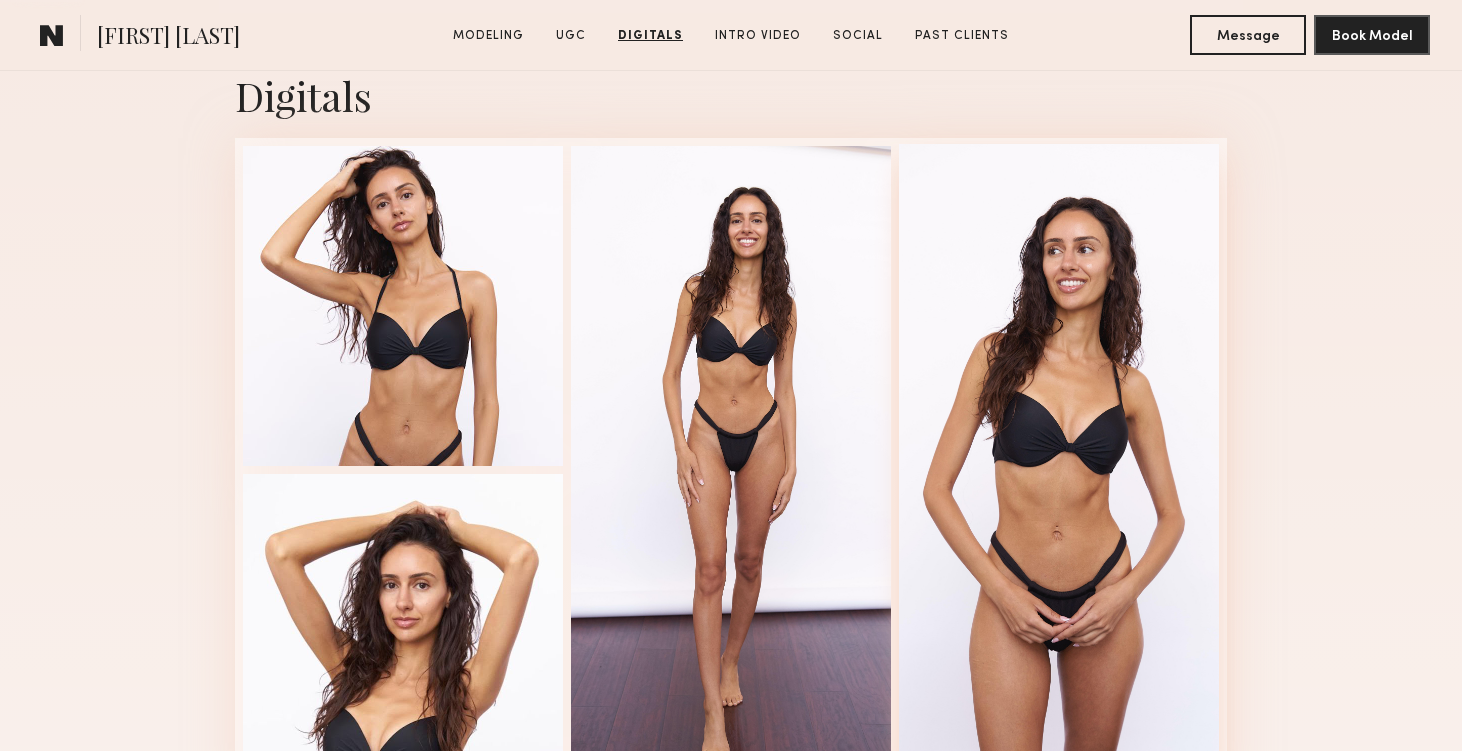 scroll, scrollTop: 4623, scrollLeft: 0, axis: vertical 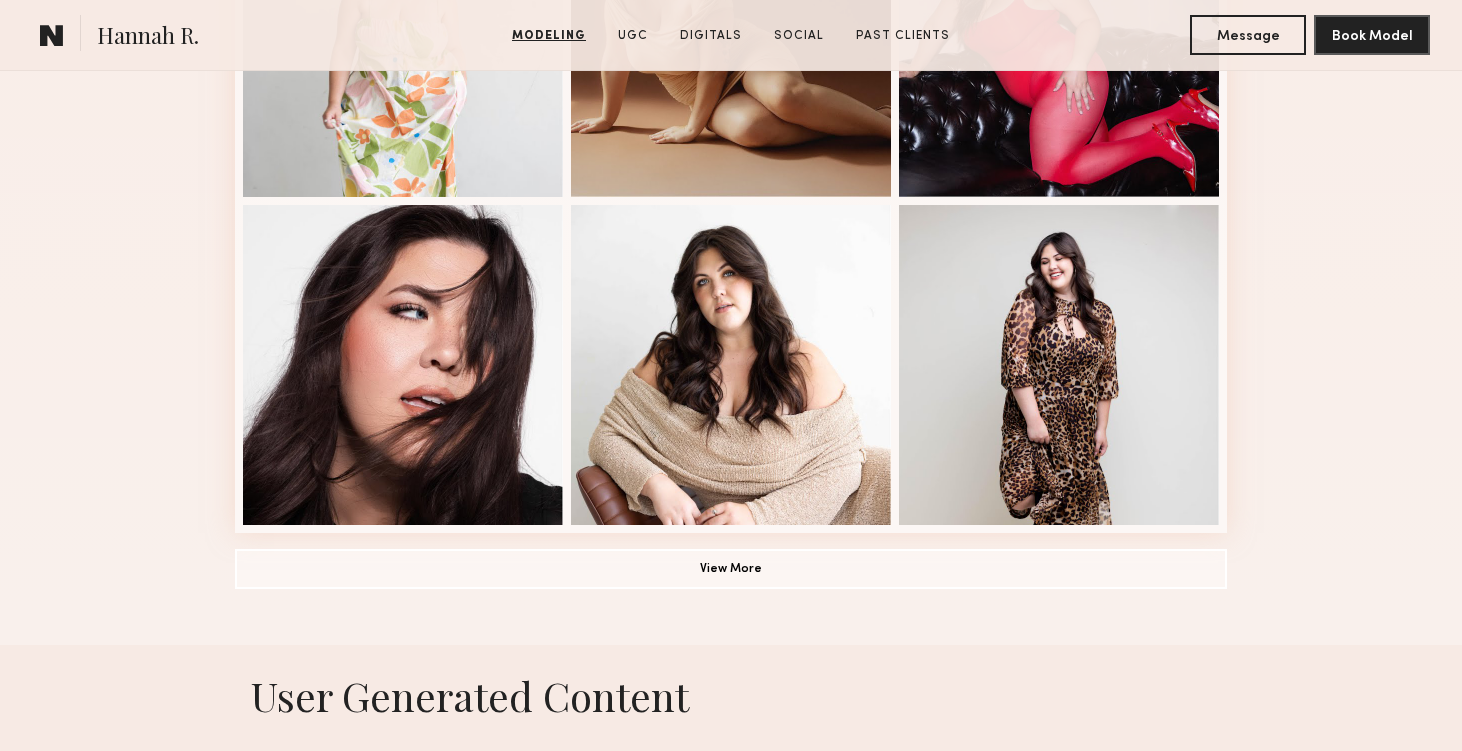 click on "View More" 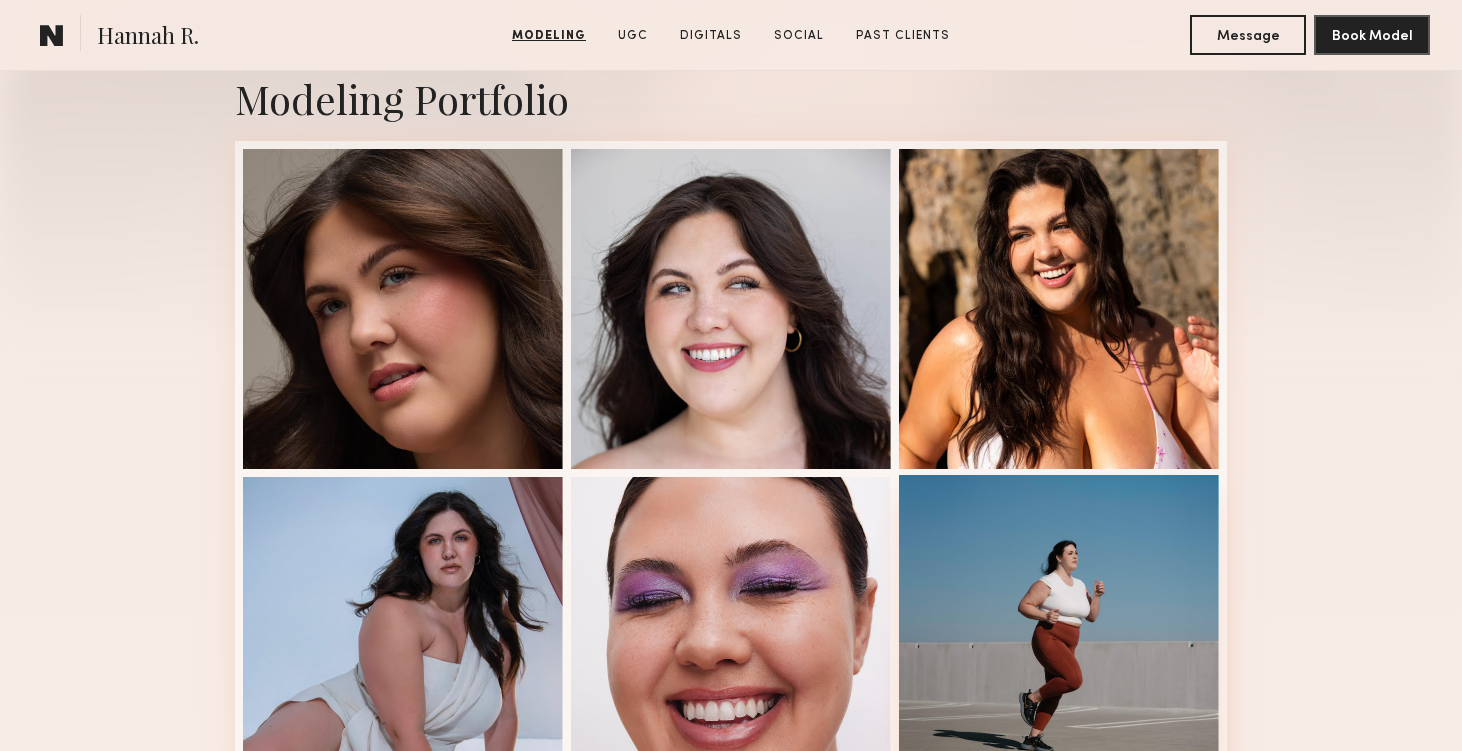 scroll, scrollTop: 440, scrollLeft: 0, axis: vertical 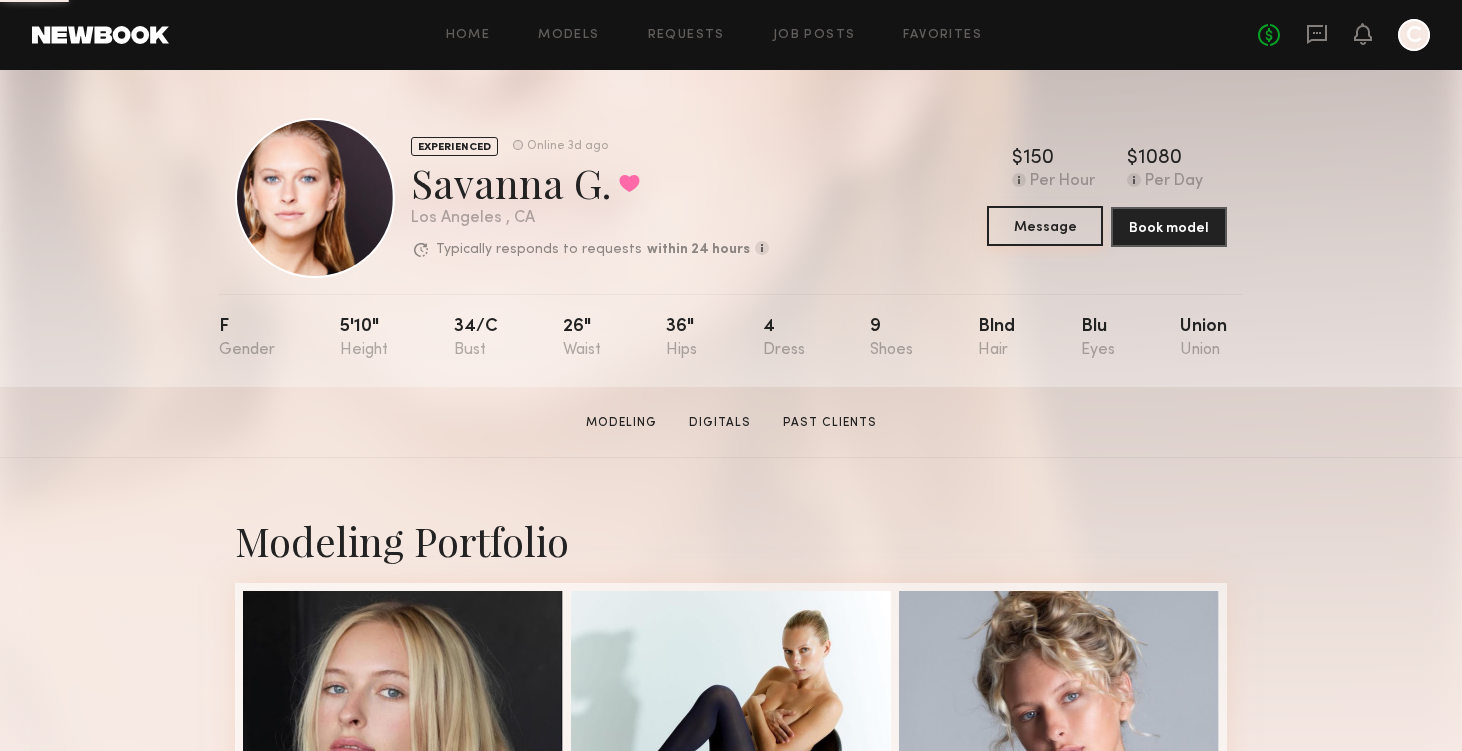 click on "Message" 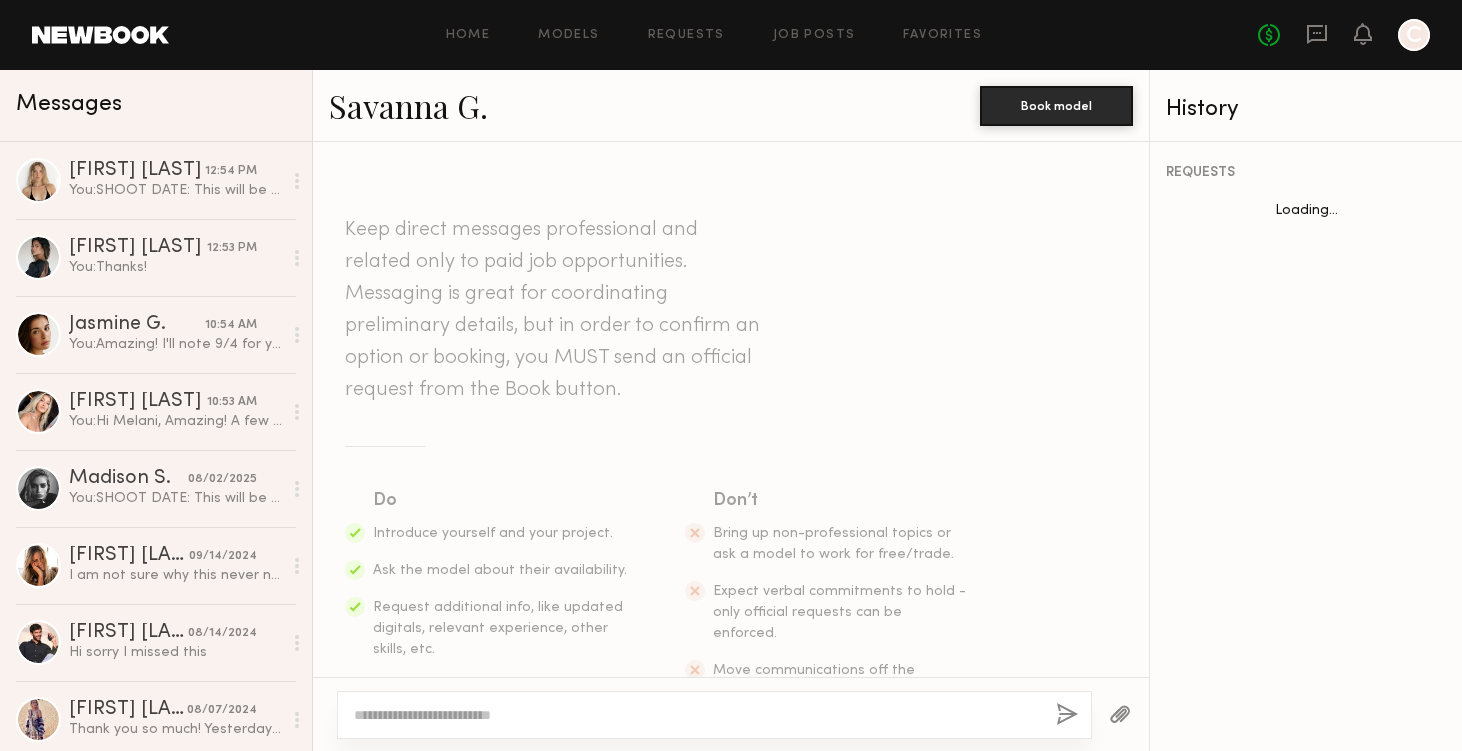 scroll, scrollTop: 2046, scrollLeft: 0, axis: vertical 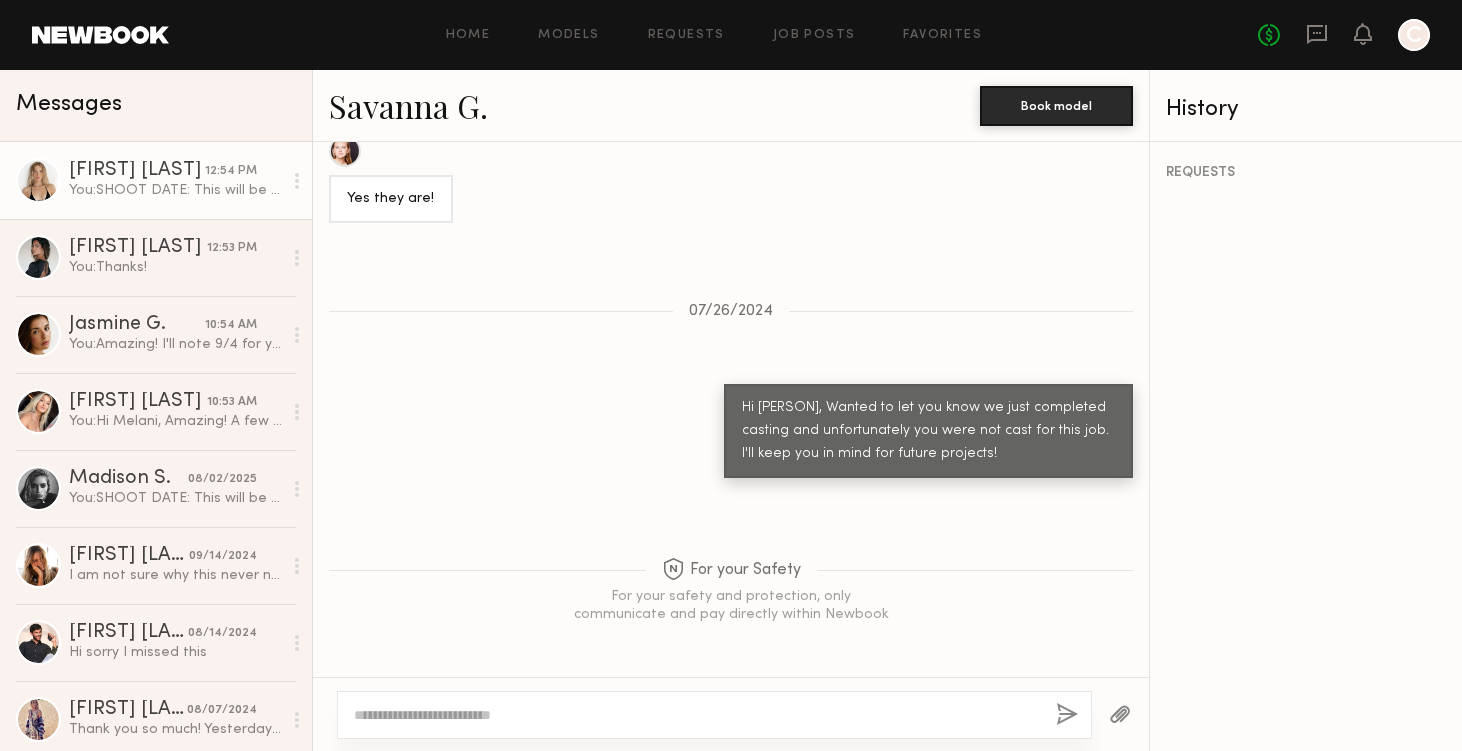 click on "You:  SHOOT DATE: This will be a 1-day shoot in LA, either on September 4 or 5.
IN-PERSON CASTING: Tentatively on 8/14, client is requesting to see models in person to confirm hair type works with products.
OTHER: You must be OK with hot tools and products being used on your hair. You must also be OK with getting a dusting/trim on set if needed. This would be done by the founder, Jen Atkin.
RATE: $1,900
USAGE: Video/motion & still usage for 2 years across DTC Website, Third-Party Retailer, Social Media, Email, PR, Digital Paid Media, In-Store, POS, Trade Shows, Marketing Print Assets from the date of first public use. Territories include the US and Canada. Talent will be compensated with the agreed-upon day rate for their participation in the photoshoot. No additional compensation, royalties, or compensation structure beyond the day rate will be provided.
Please confirm if you’re available and interested, and I’ll send over a few more questions regarding casting.
Thanks!" 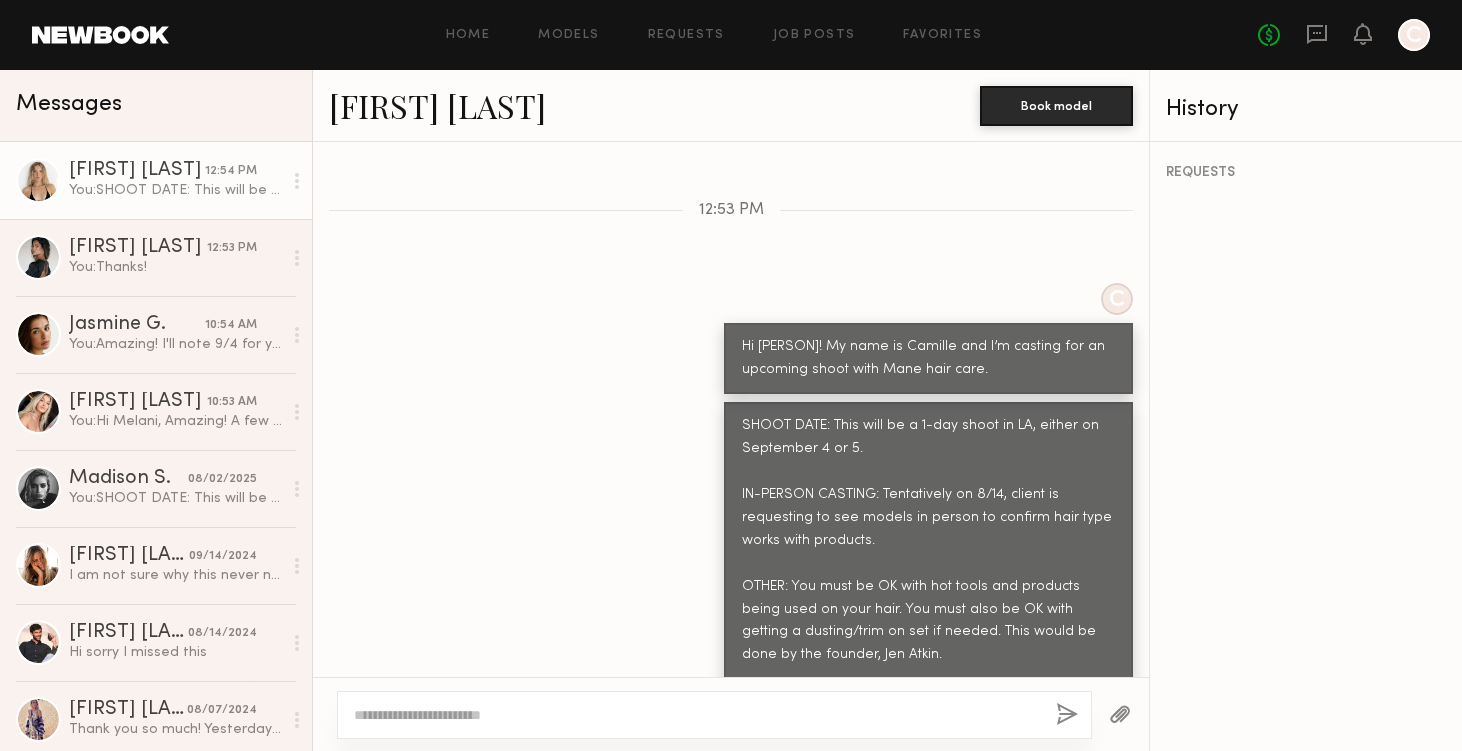 scroll, scrollTop: 621, scrollLeft: 0, axis: vertical 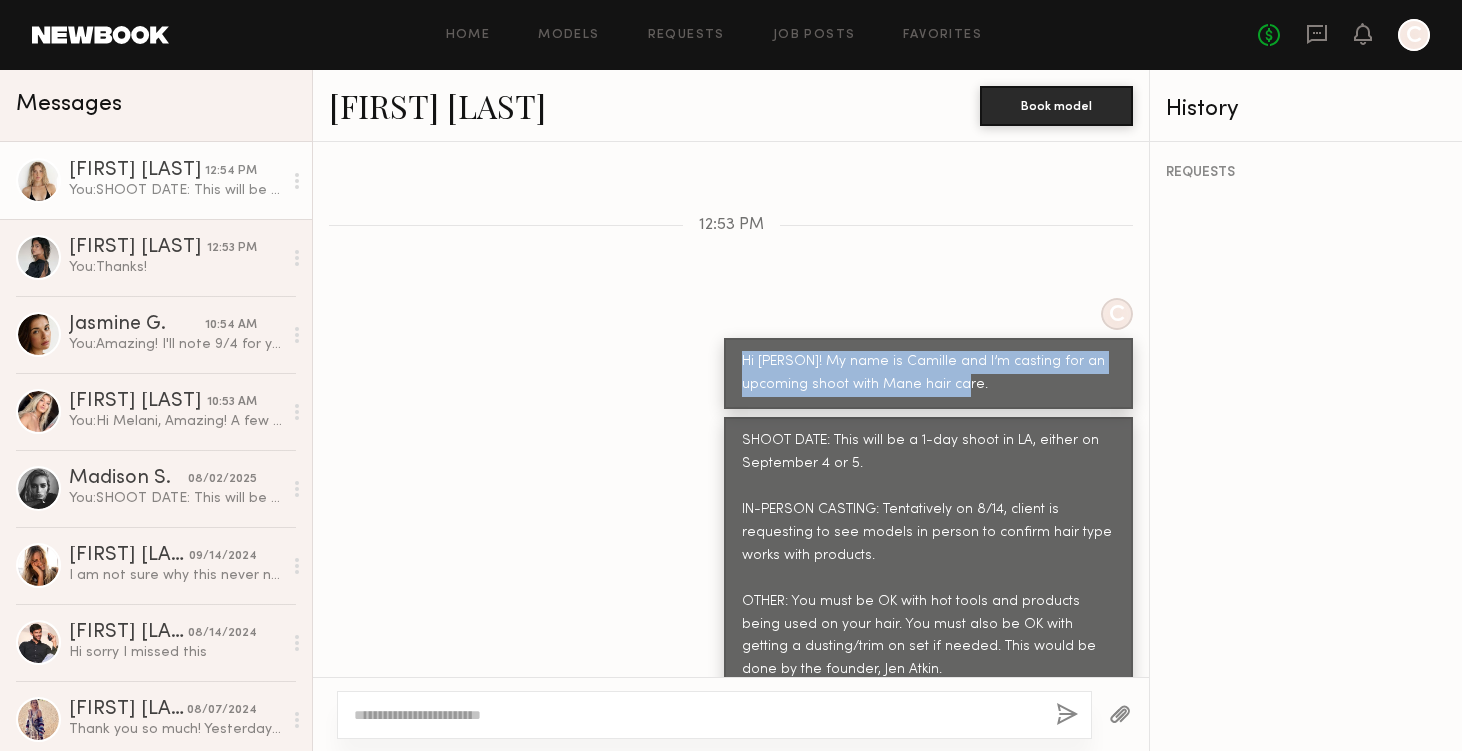 drag, startPoint x: 870, startPoint y: 344, endPoint x: 734, endPoint y: 316, distance: 138.85243 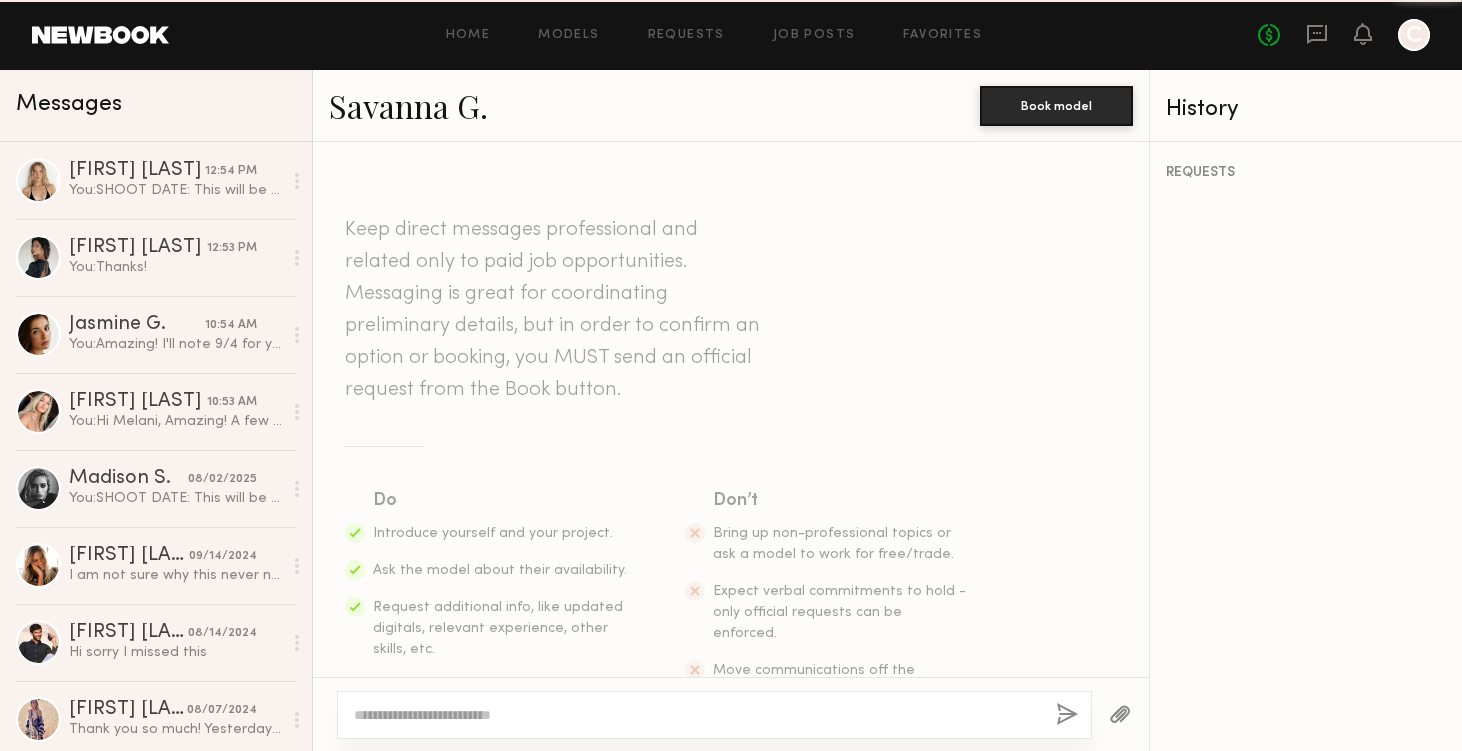 scroll, scrollTop: 2046, scrollLeft: 0, axis: vertical 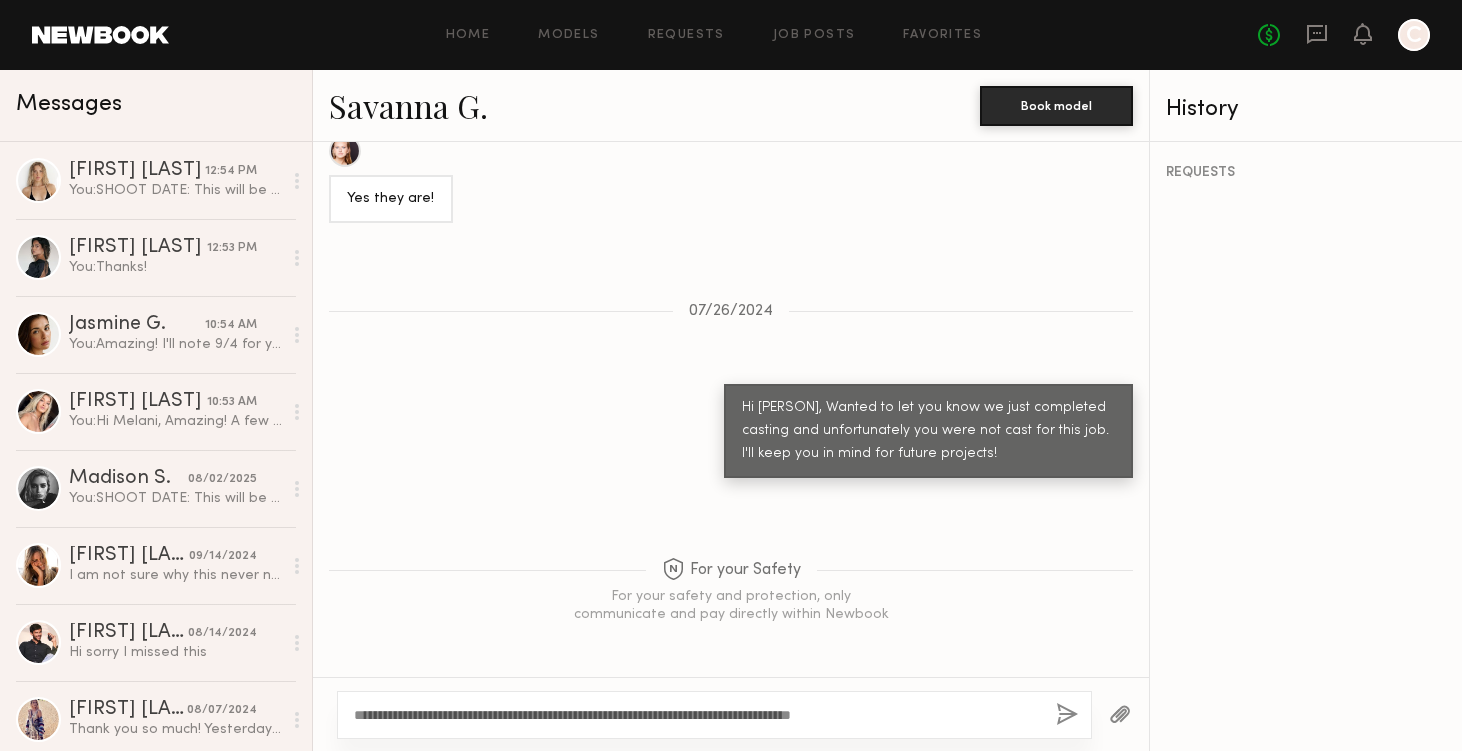click on "**********" 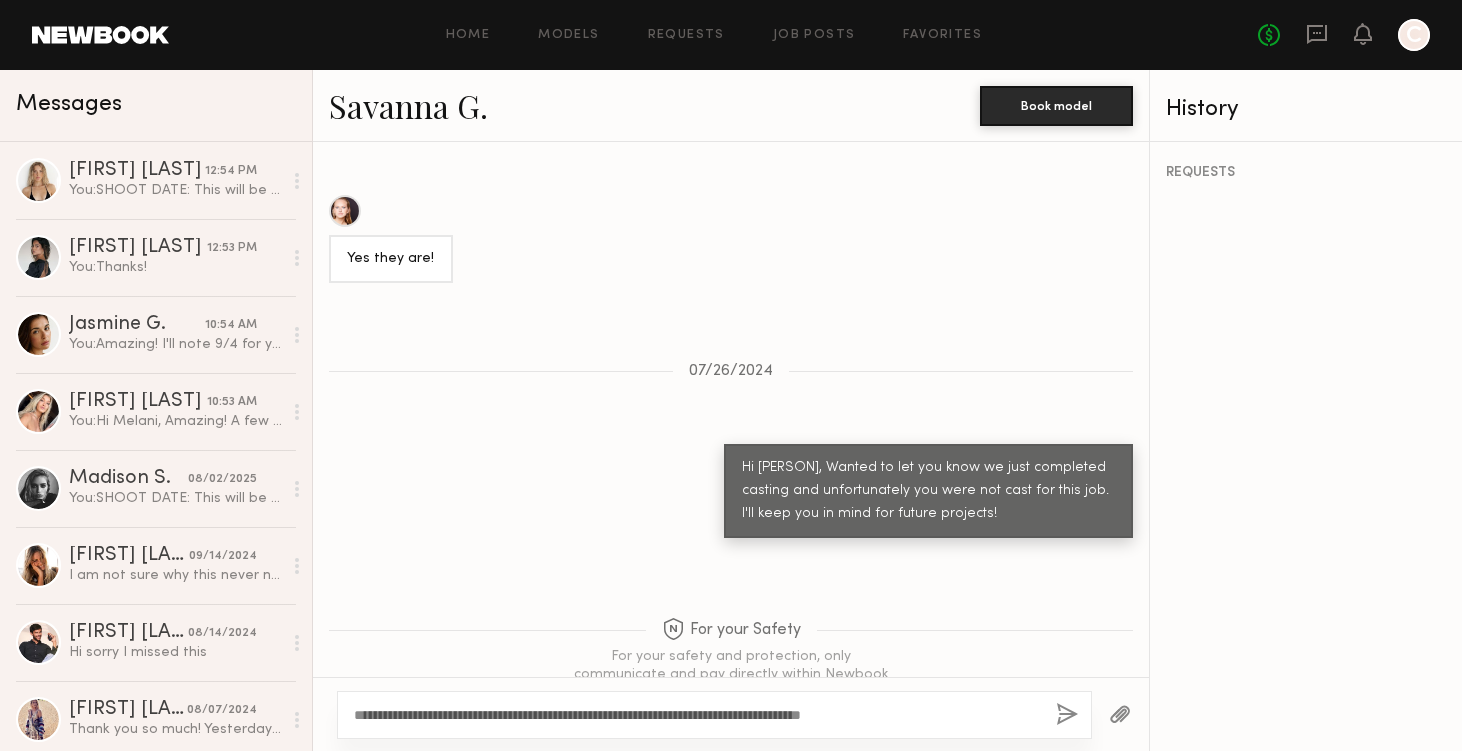 scroll, scrollTop: 2046, scrollLeft: 0, axis: vertical 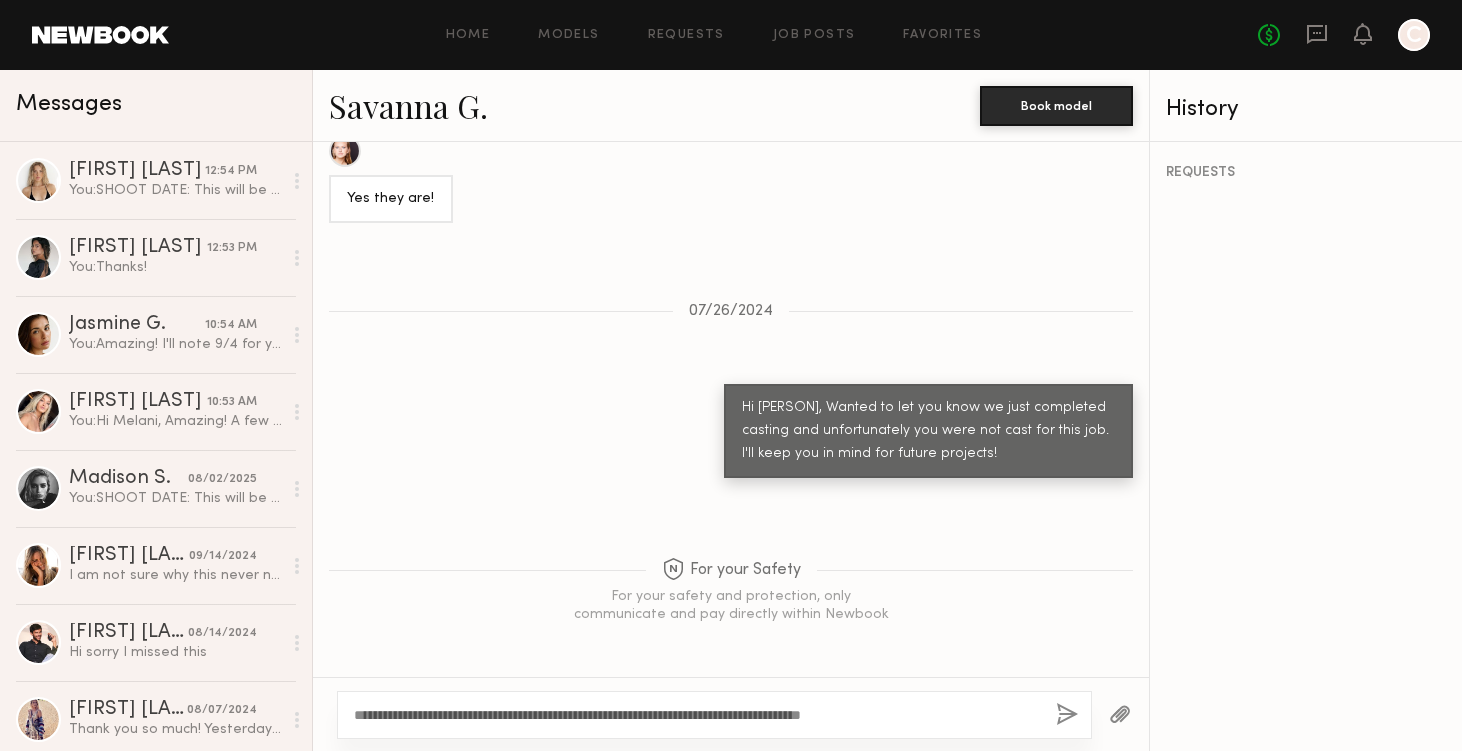drag, startPoint x: 444, startPoint y: 713, endPoint x: 594, endPoint y: 713, distance: 150 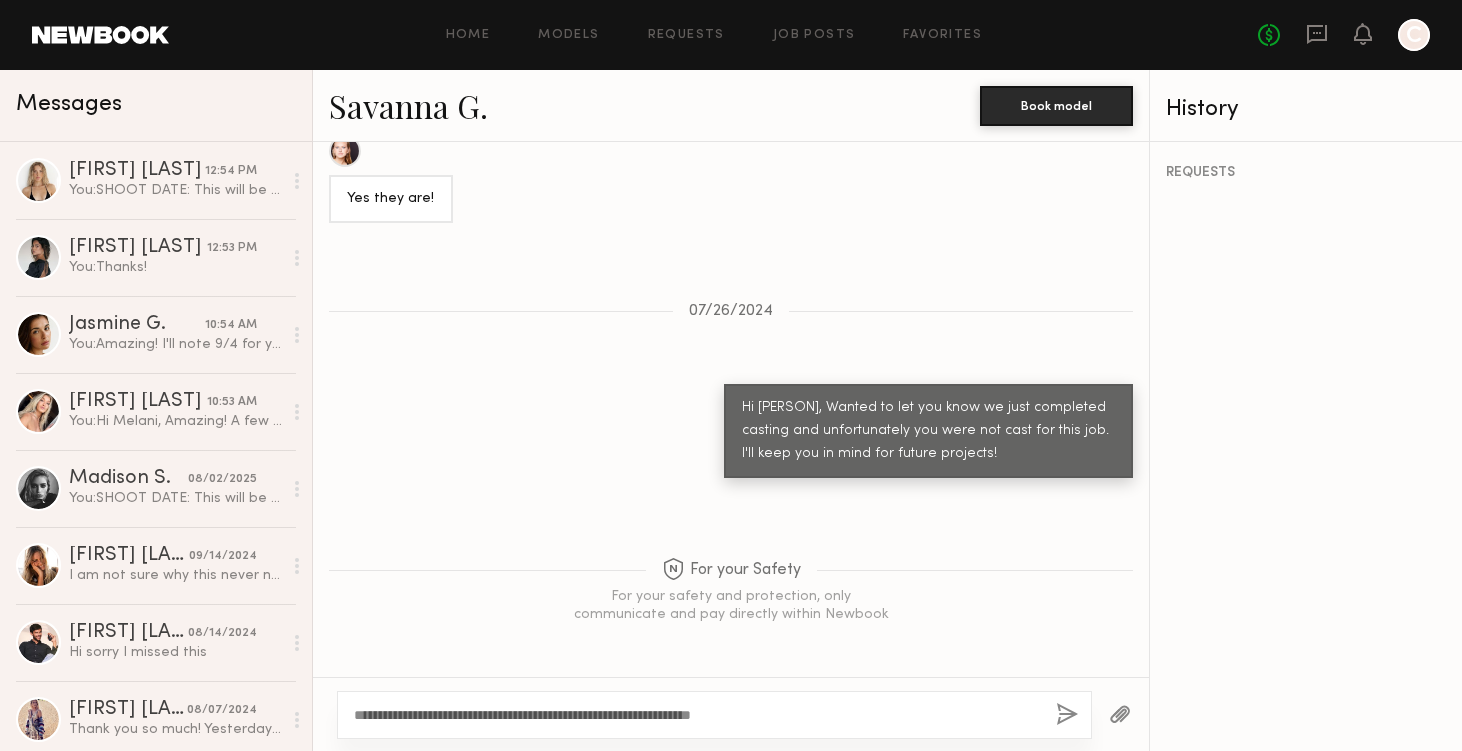 click on "**********" 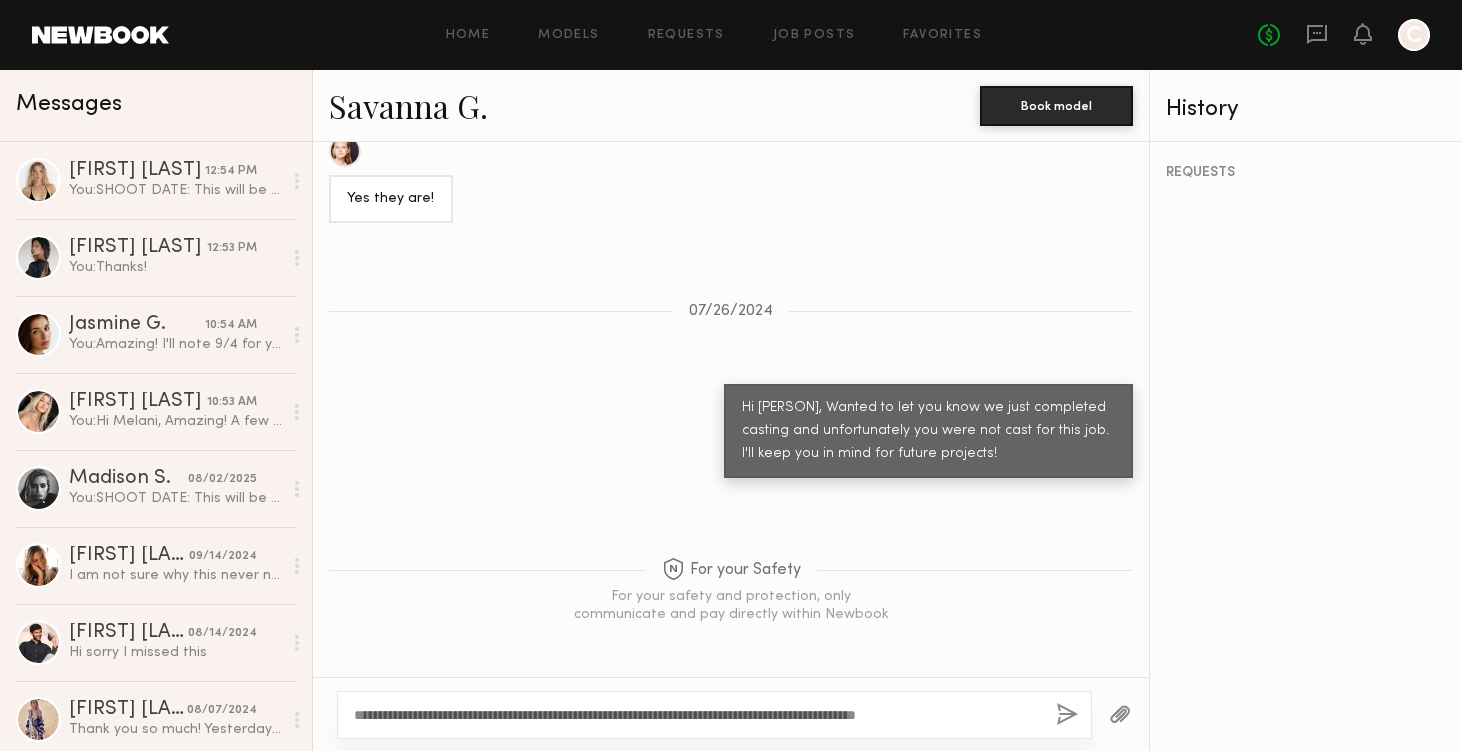 type on "**********" 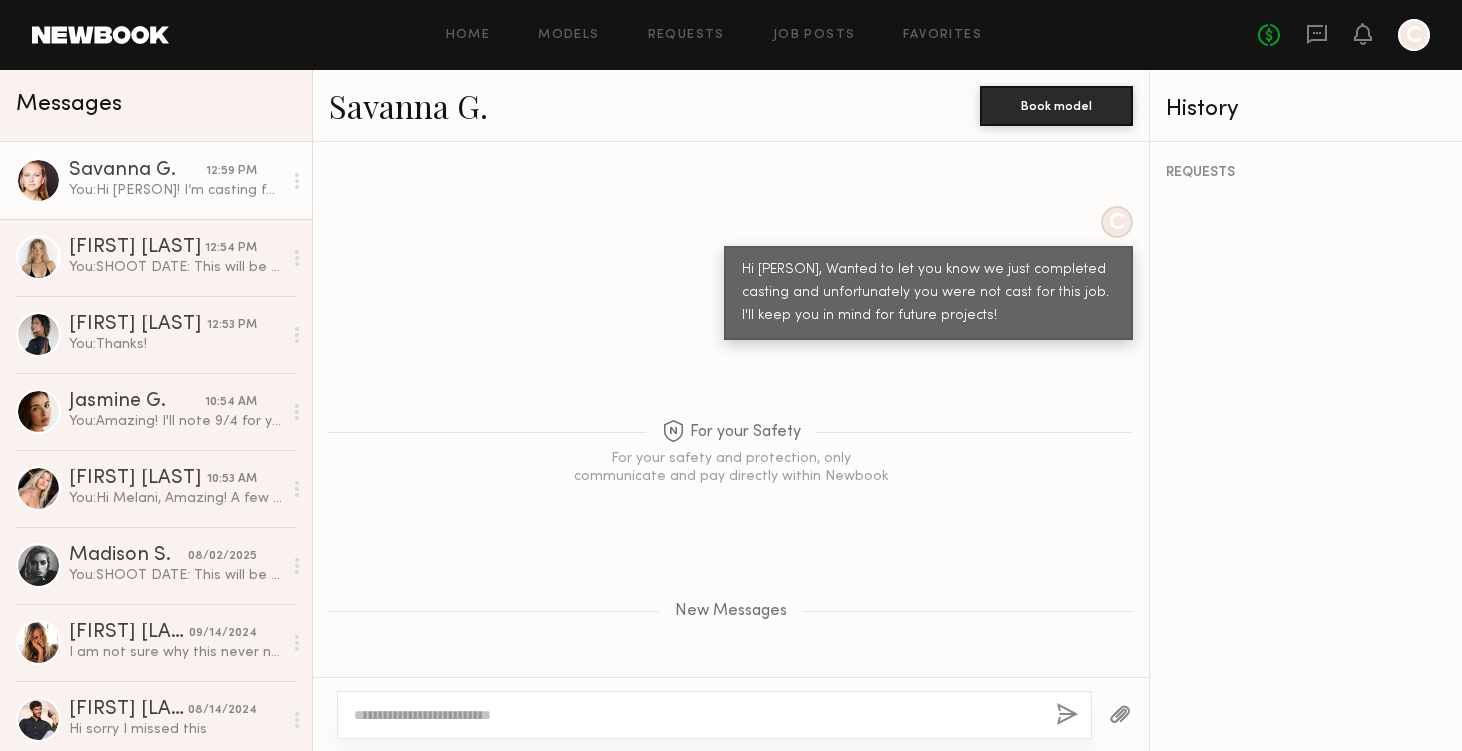scroll, scrollTop: 2469, scrollLeft: 0, axis: vertical 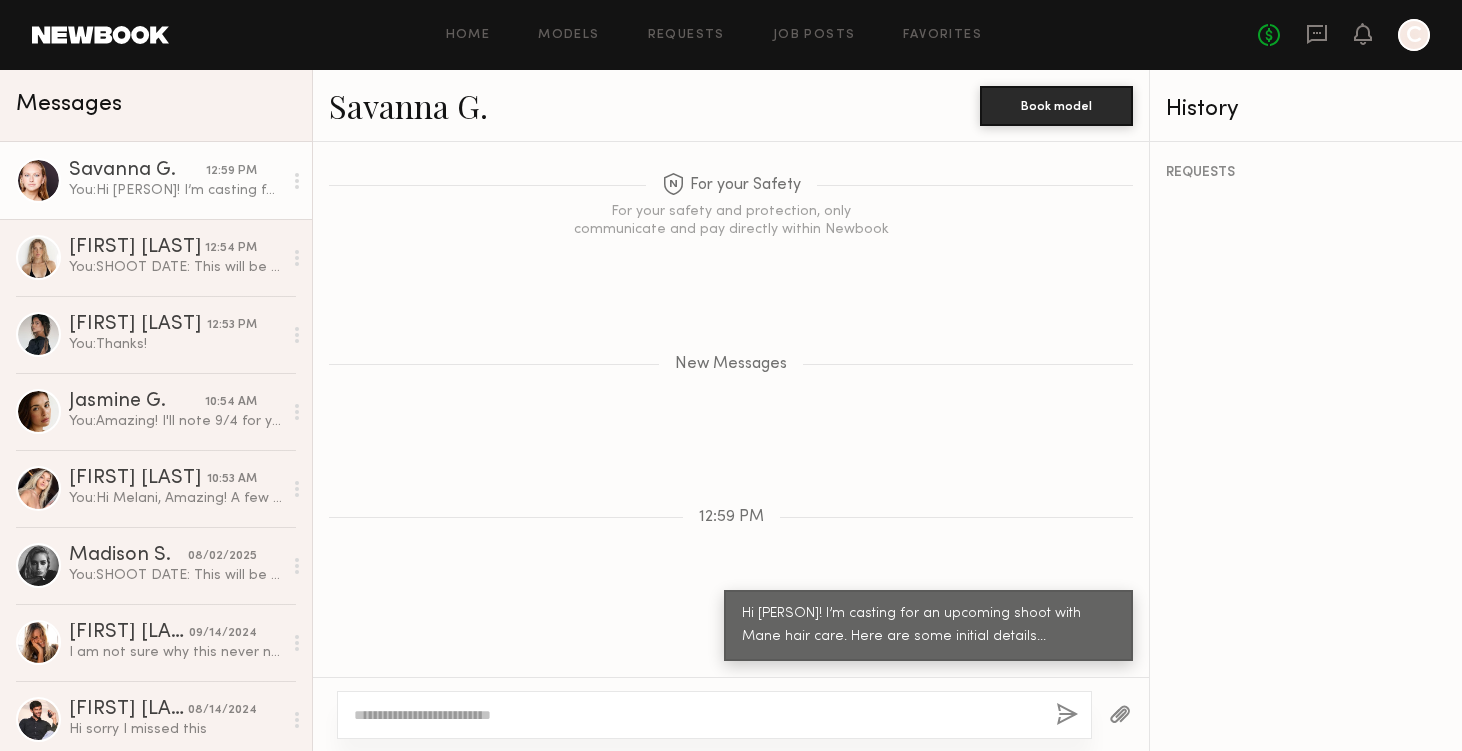 click 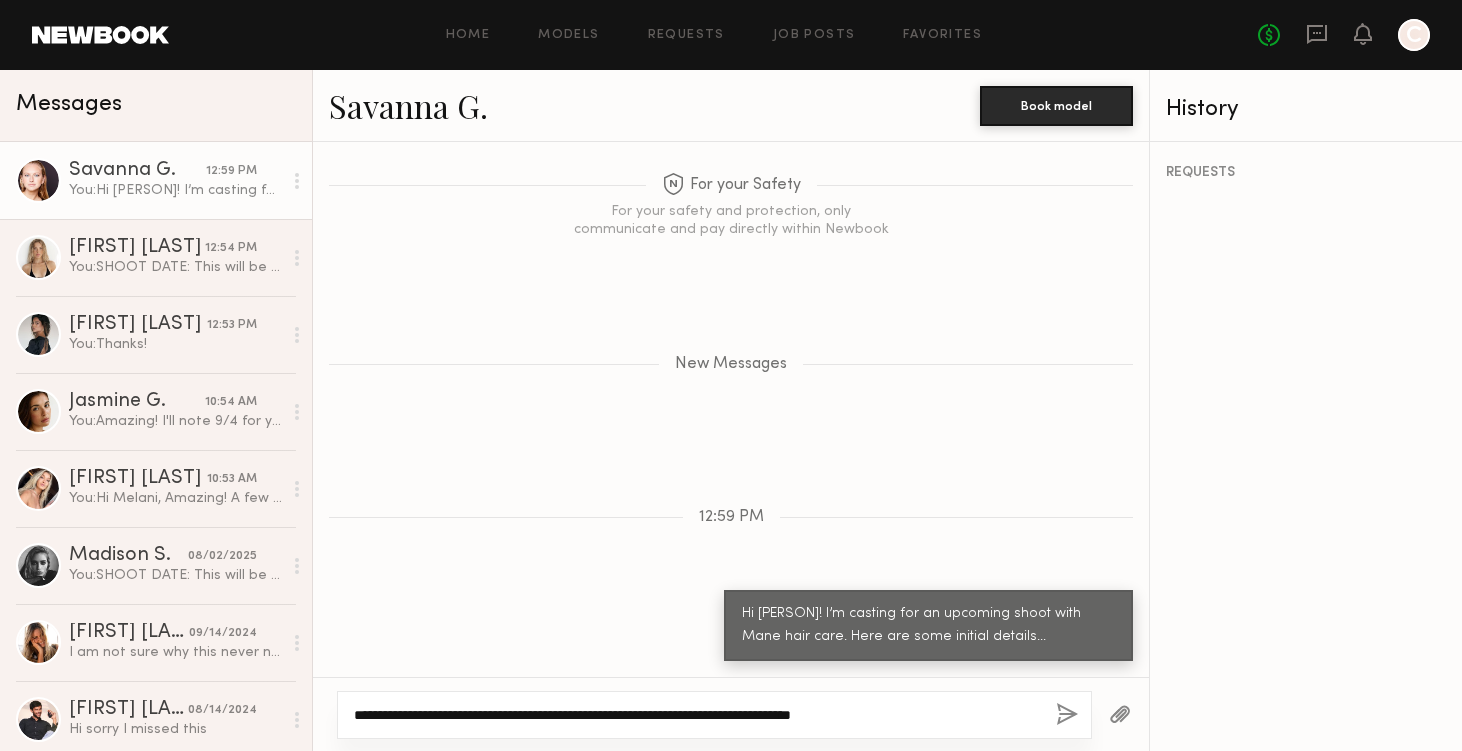 click on "**********" 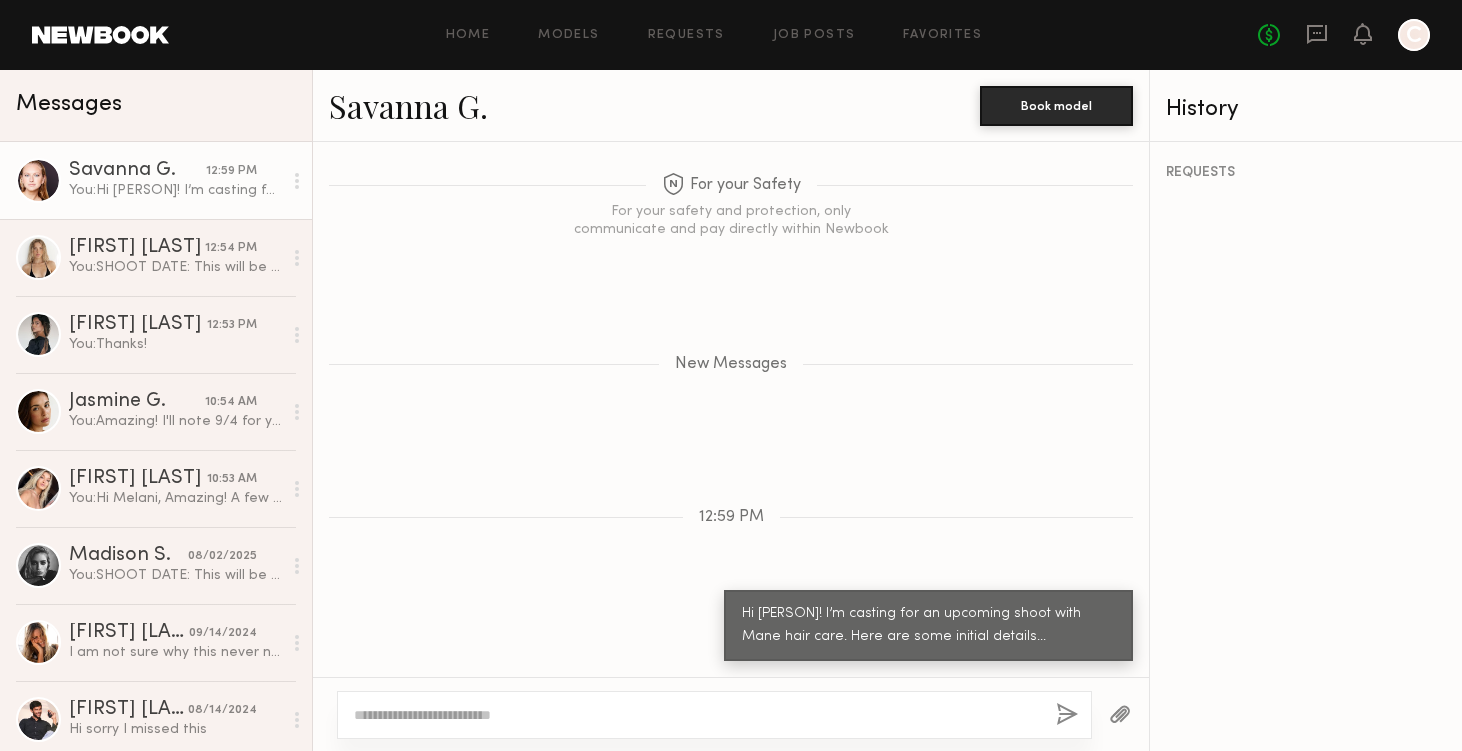 paste on "**********" 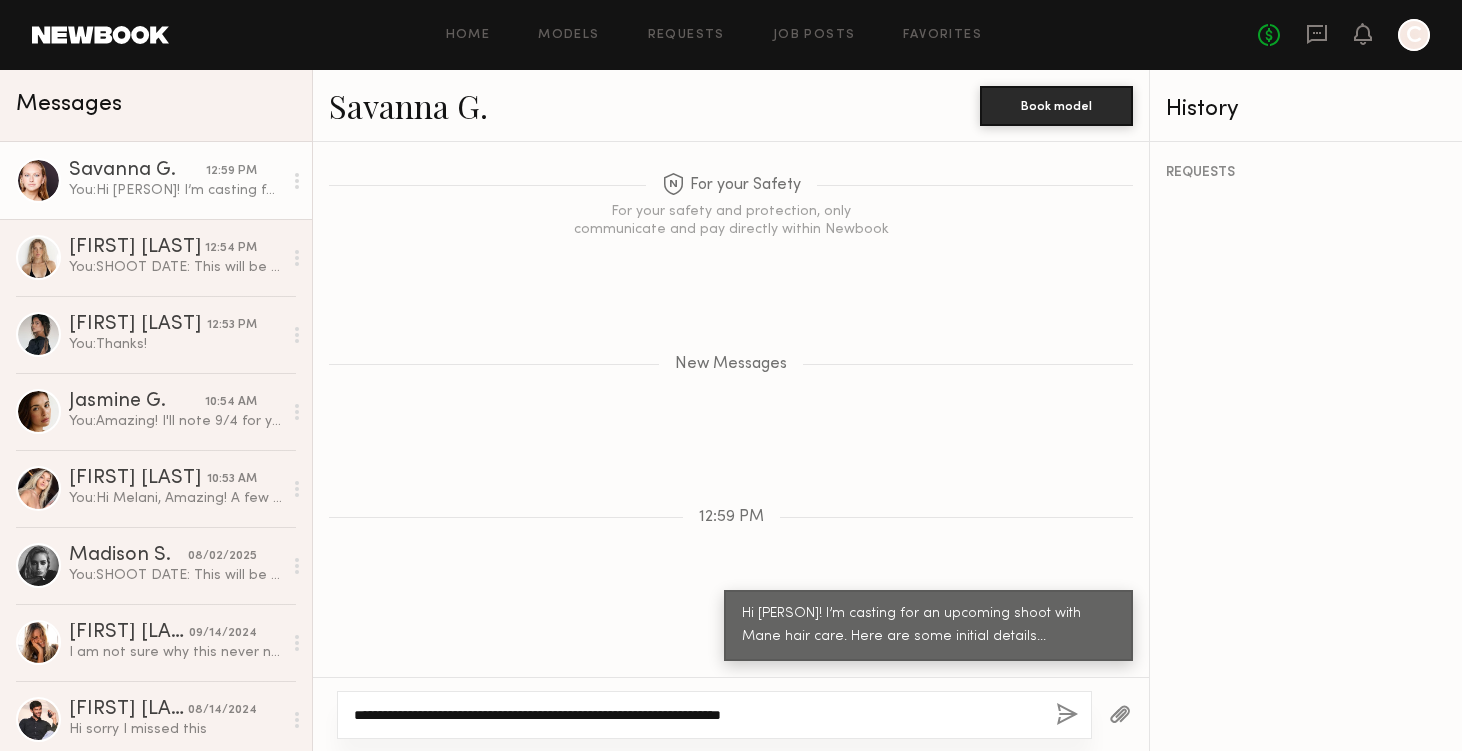 scroll, scrollTop: 240, scrollLeft: 0, axis: vertical 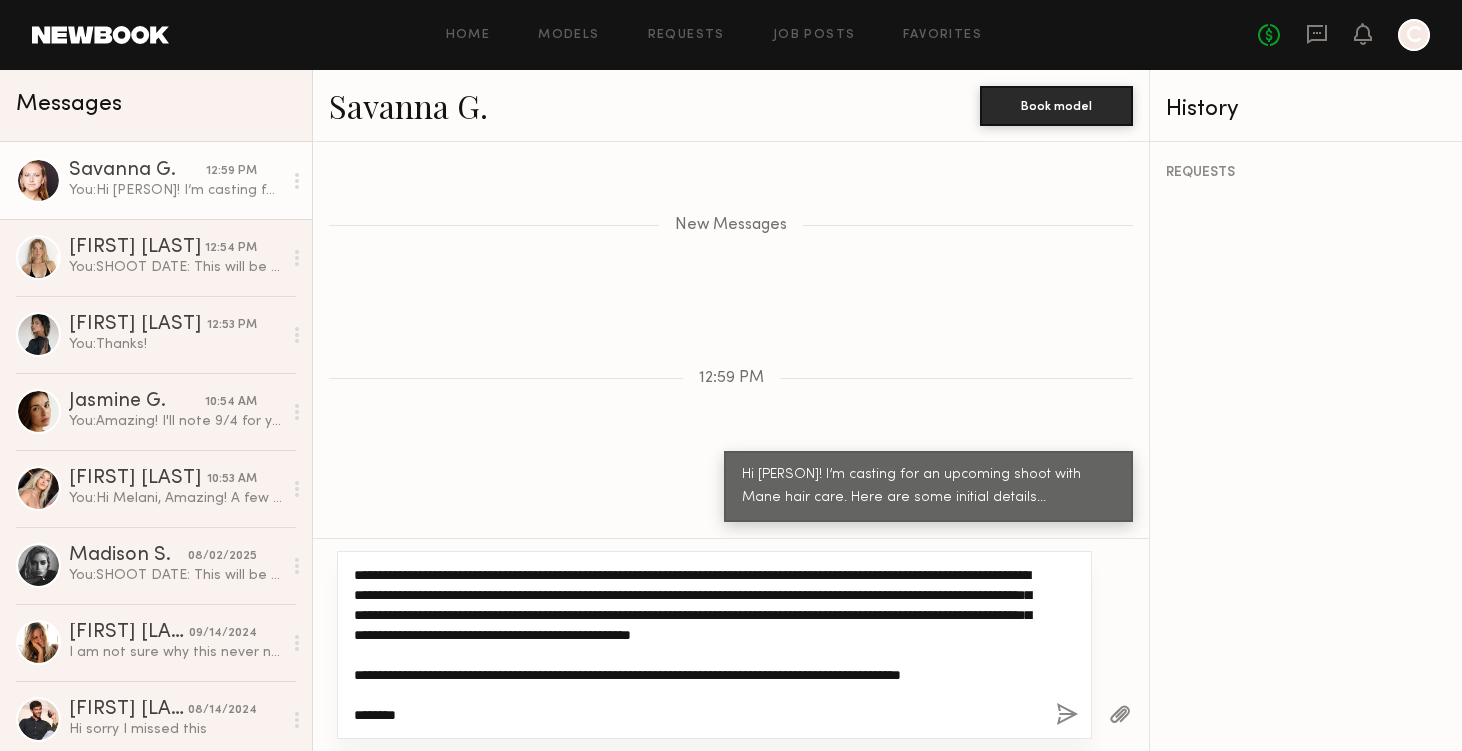 type on "**********" 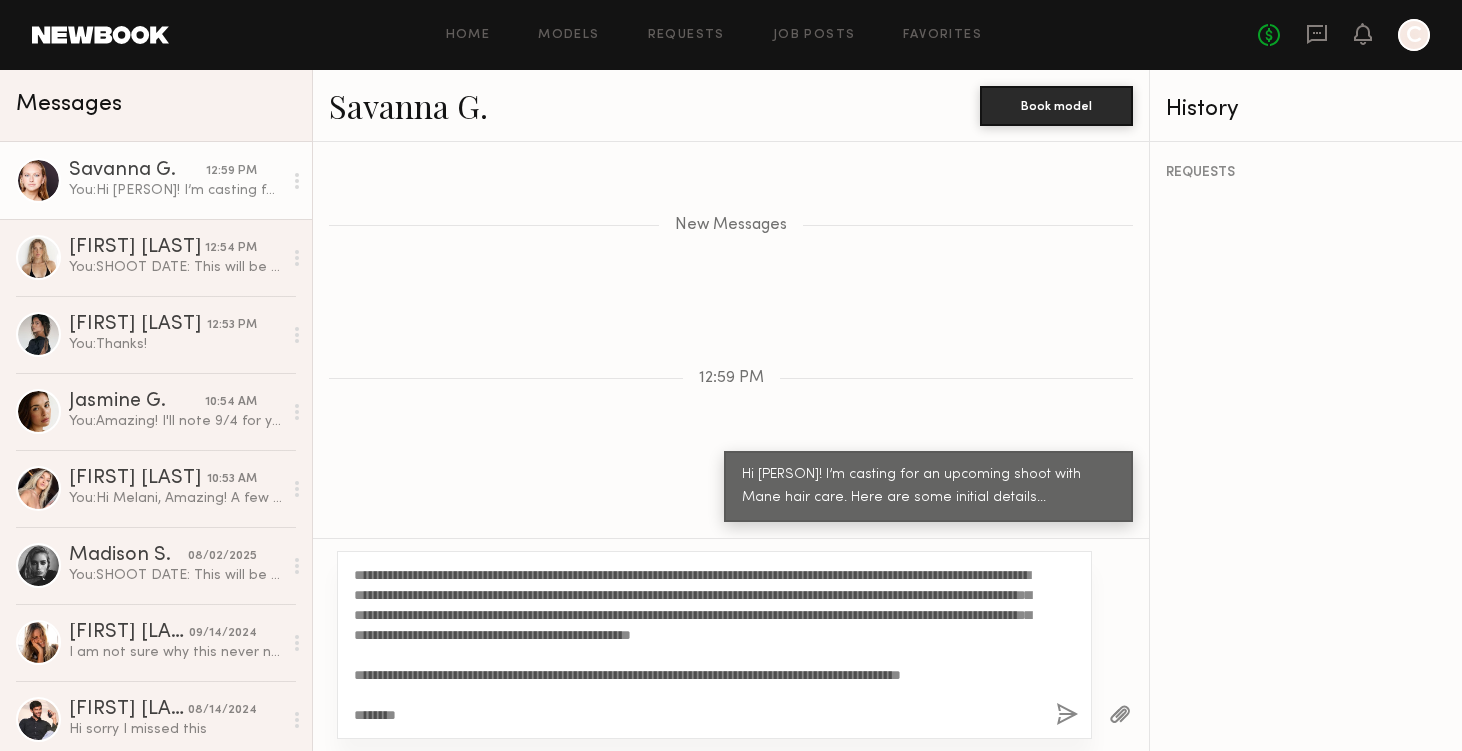 click 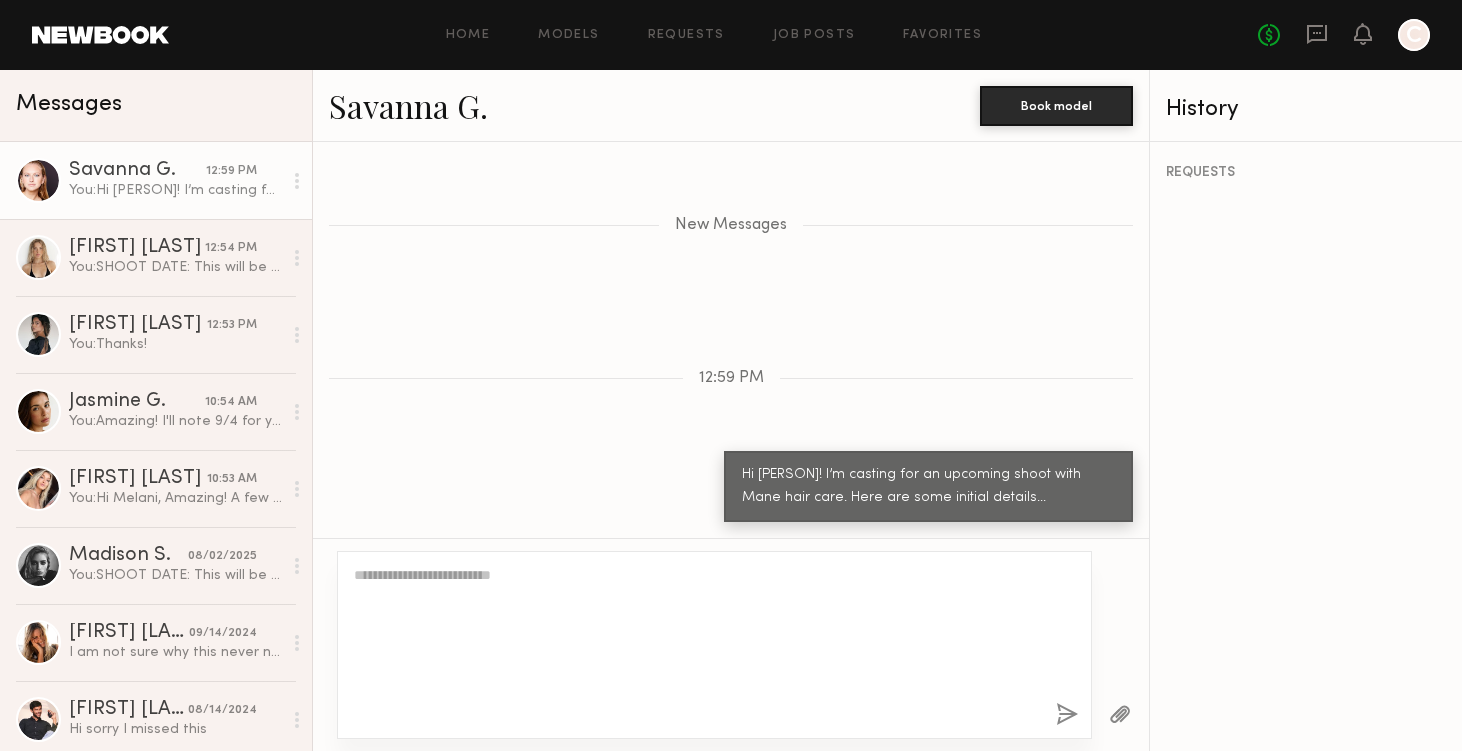 scroll, scrollTop: 0, scrollLeft: 0, axis: both 